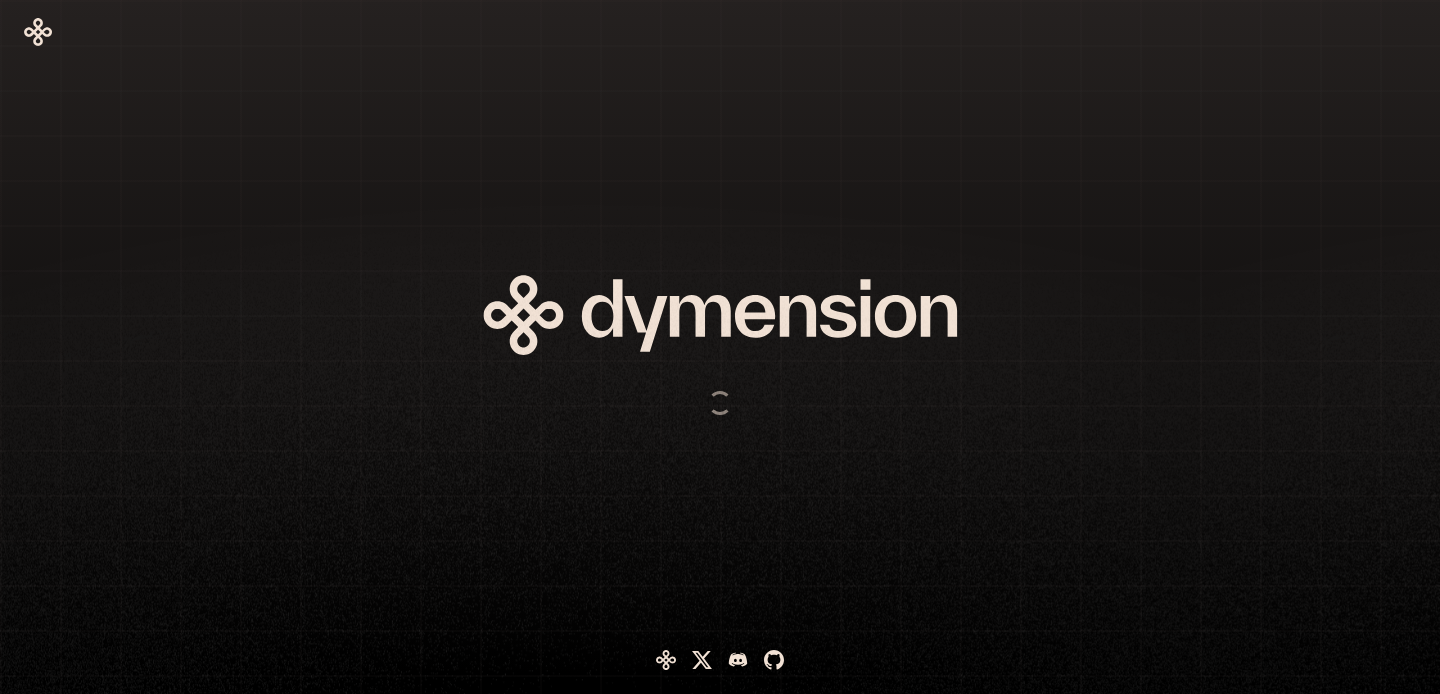 scroll, scrollTop: 0, scrollLeft: 0, axis: both 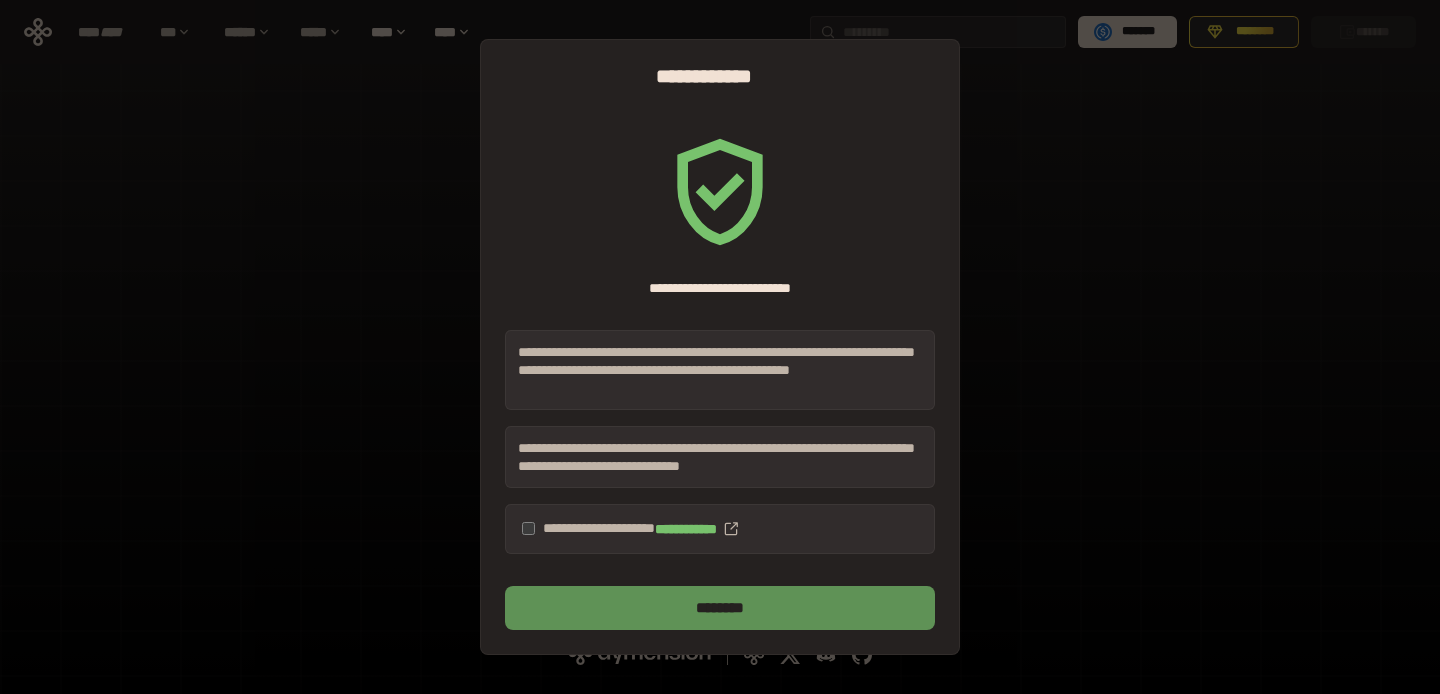 click on "********" at bounding box center (720, 608) 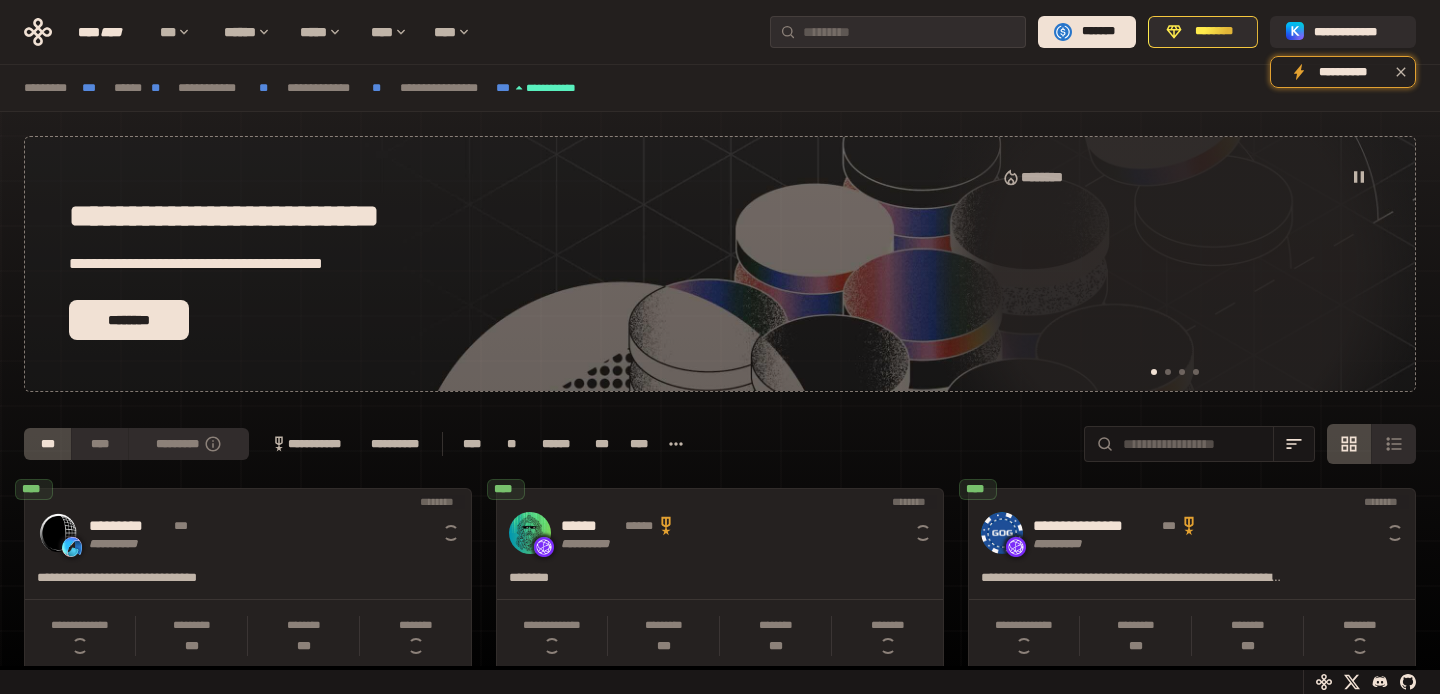scroll, scrollTop: 0, scrollLeft: 16, axis: horizontal 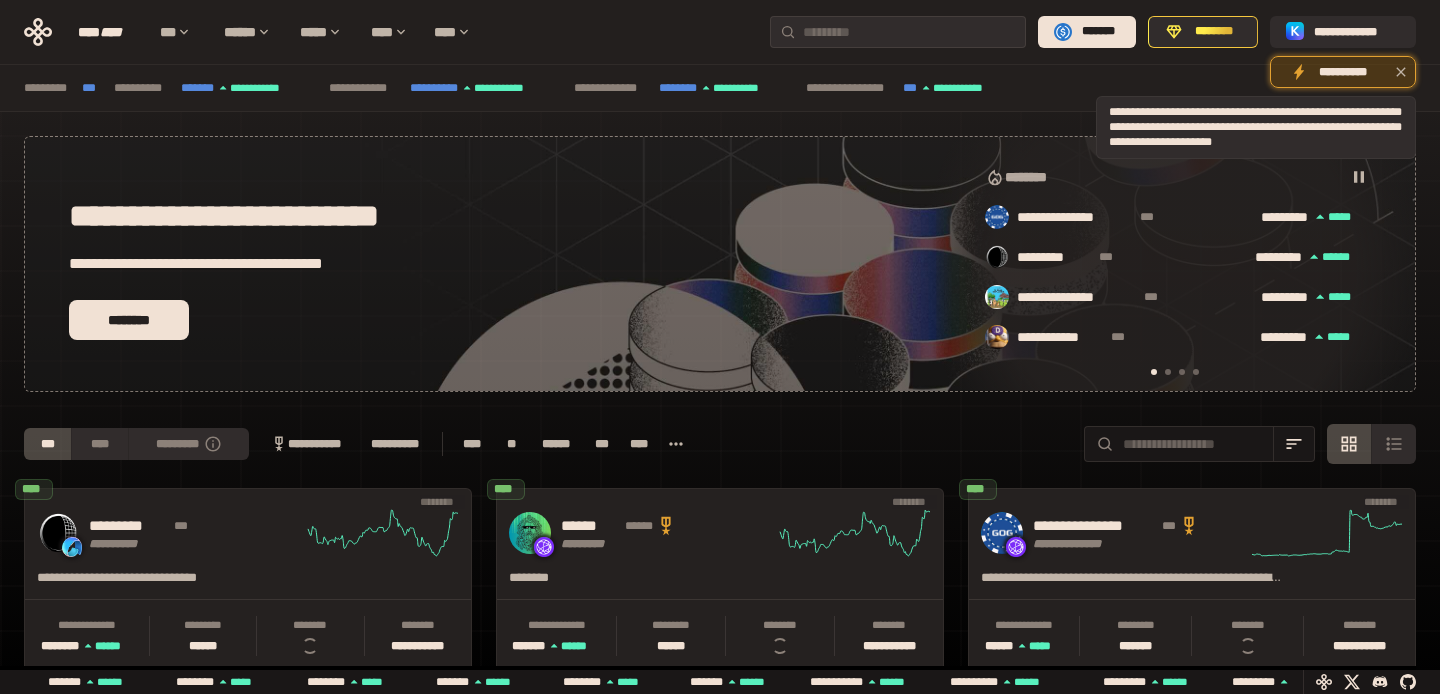 click 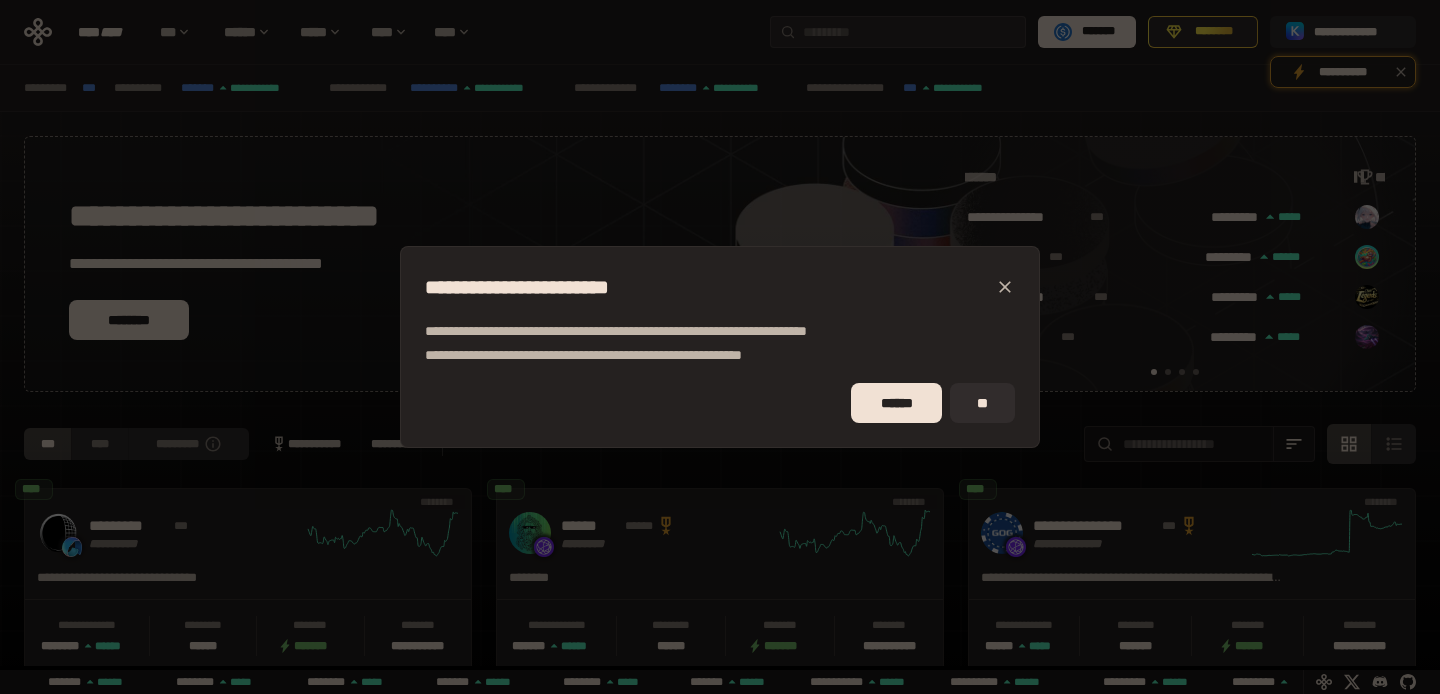 click 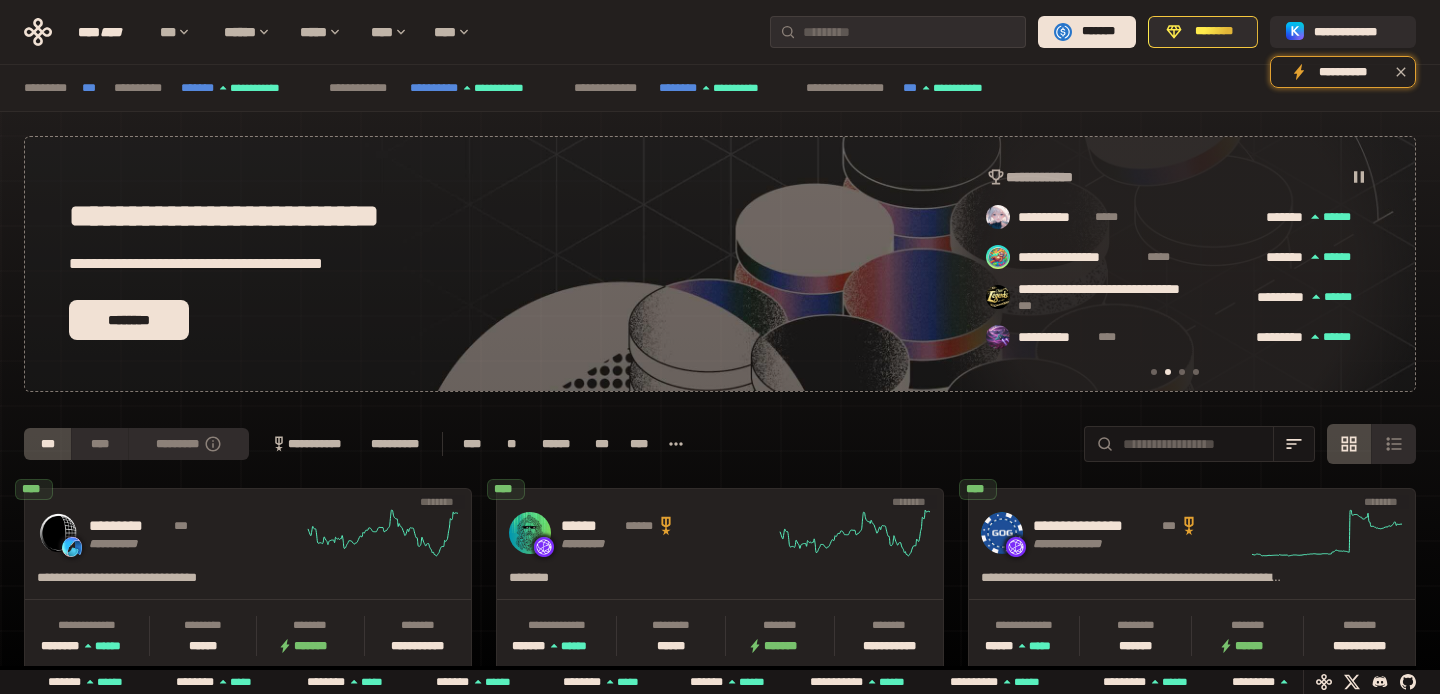 scroll, scrollTop: 0, scrollLeft: 436, axis: horizontal 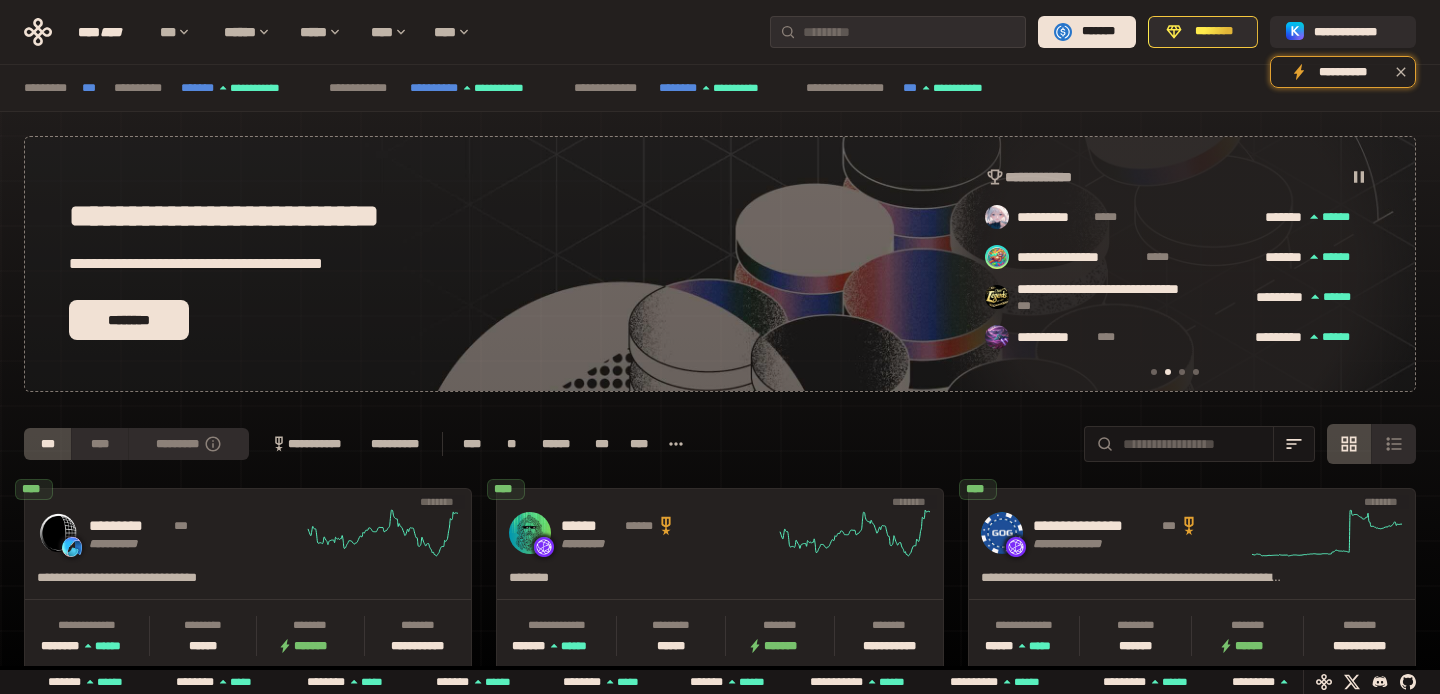 click on "**********" at bounding box center [720, 264] 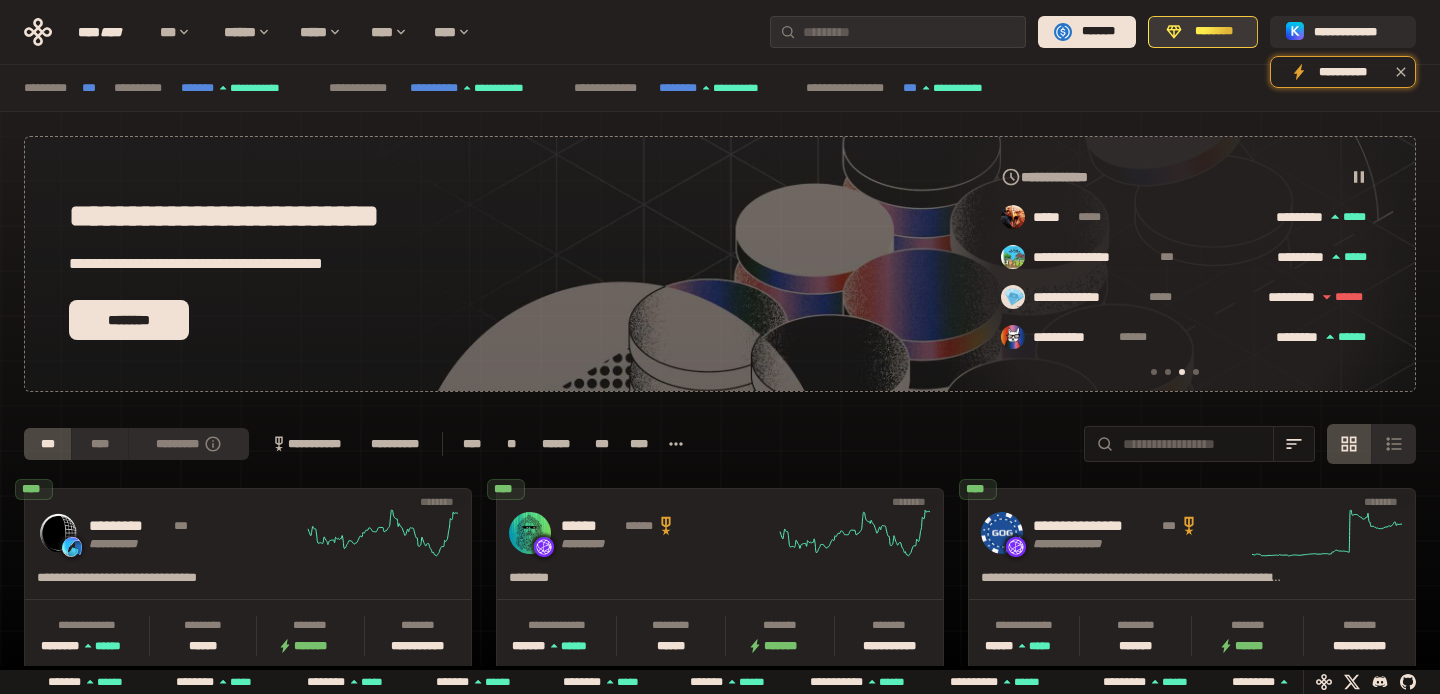 scroll, scrollTop: 0, scrollLeft: 856, axis: horizontal 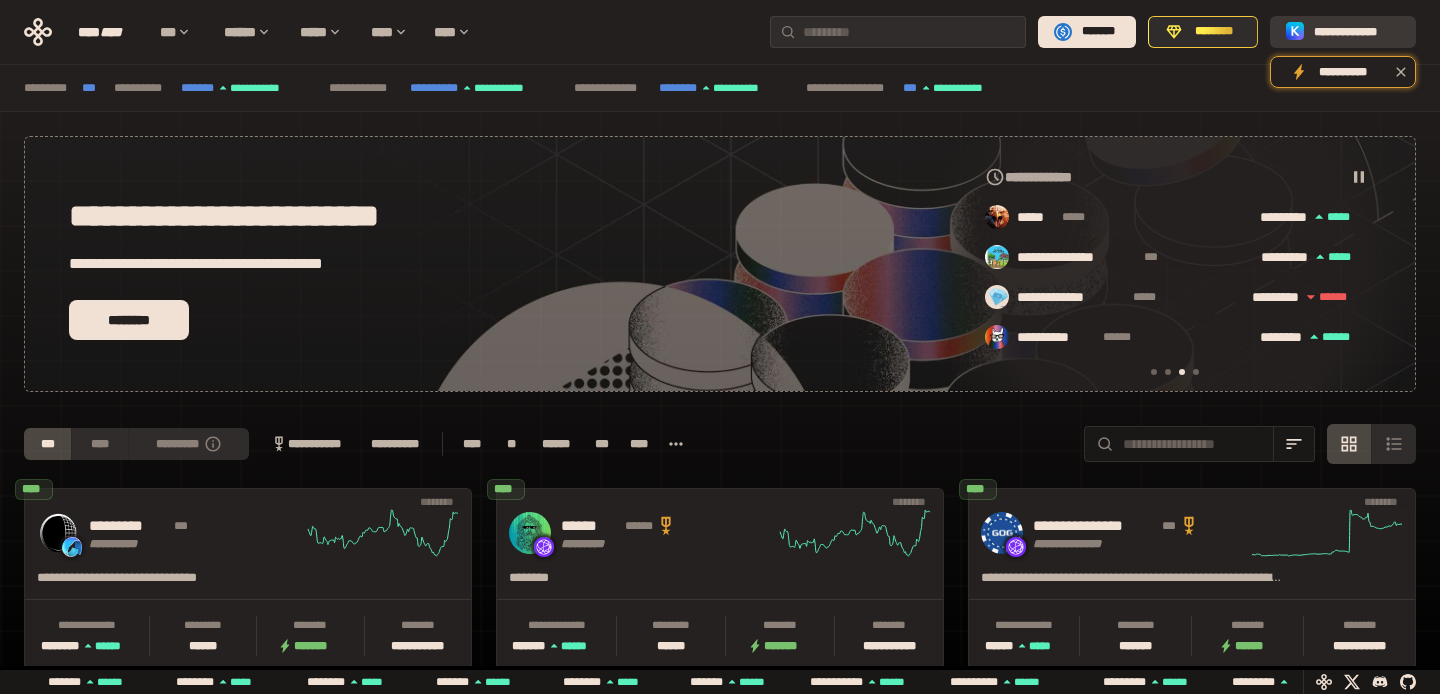 click on "**********" at bounding box center [1357, 32] 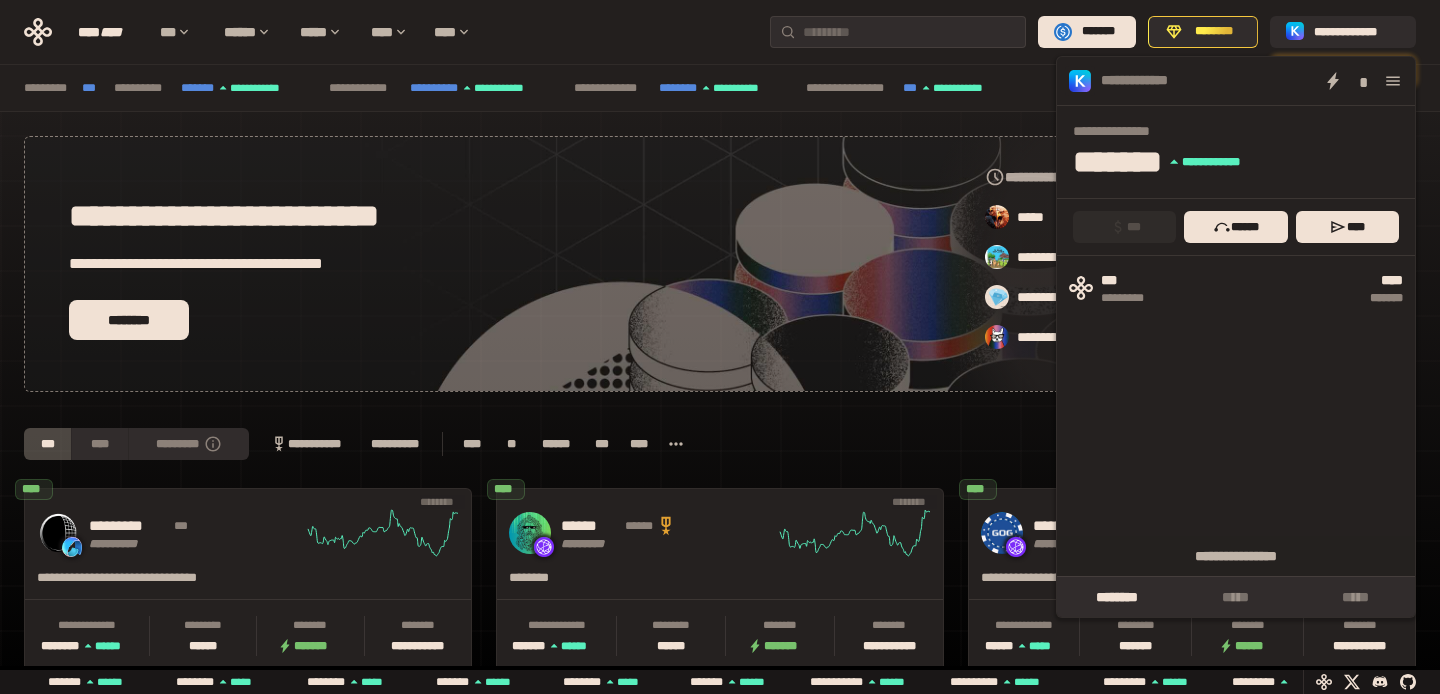 click on "**********" at bounding box center [720, 692] 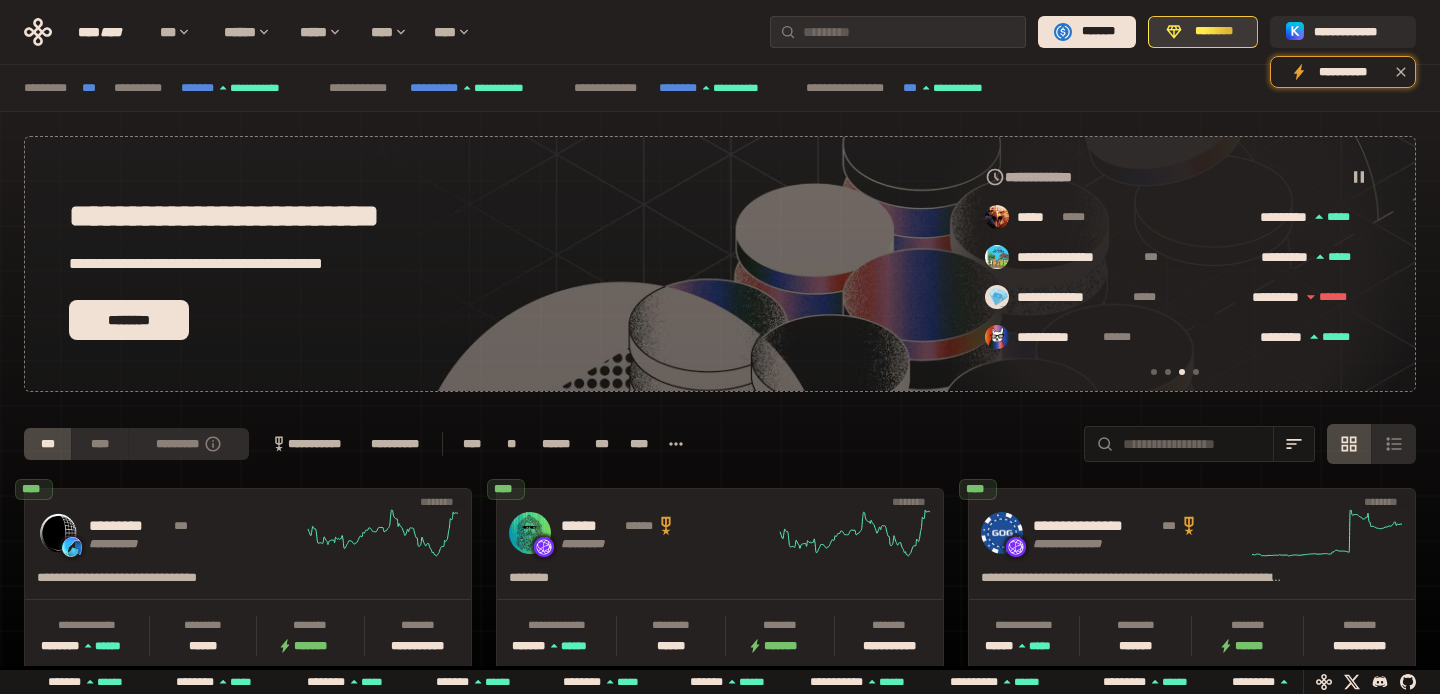 click on "********" at bounding box center (1203, 32) 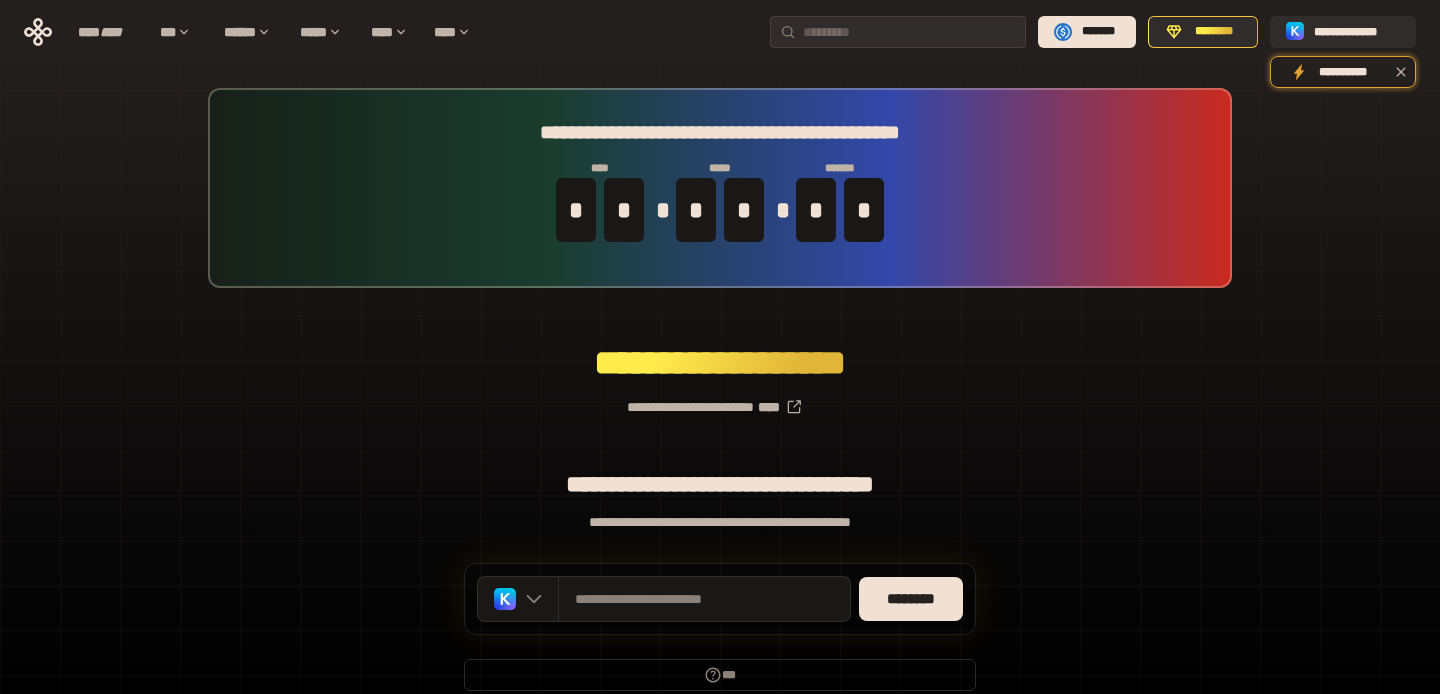 scroll, scrollTop: 89, scrollLeft: 0, axis: vertical 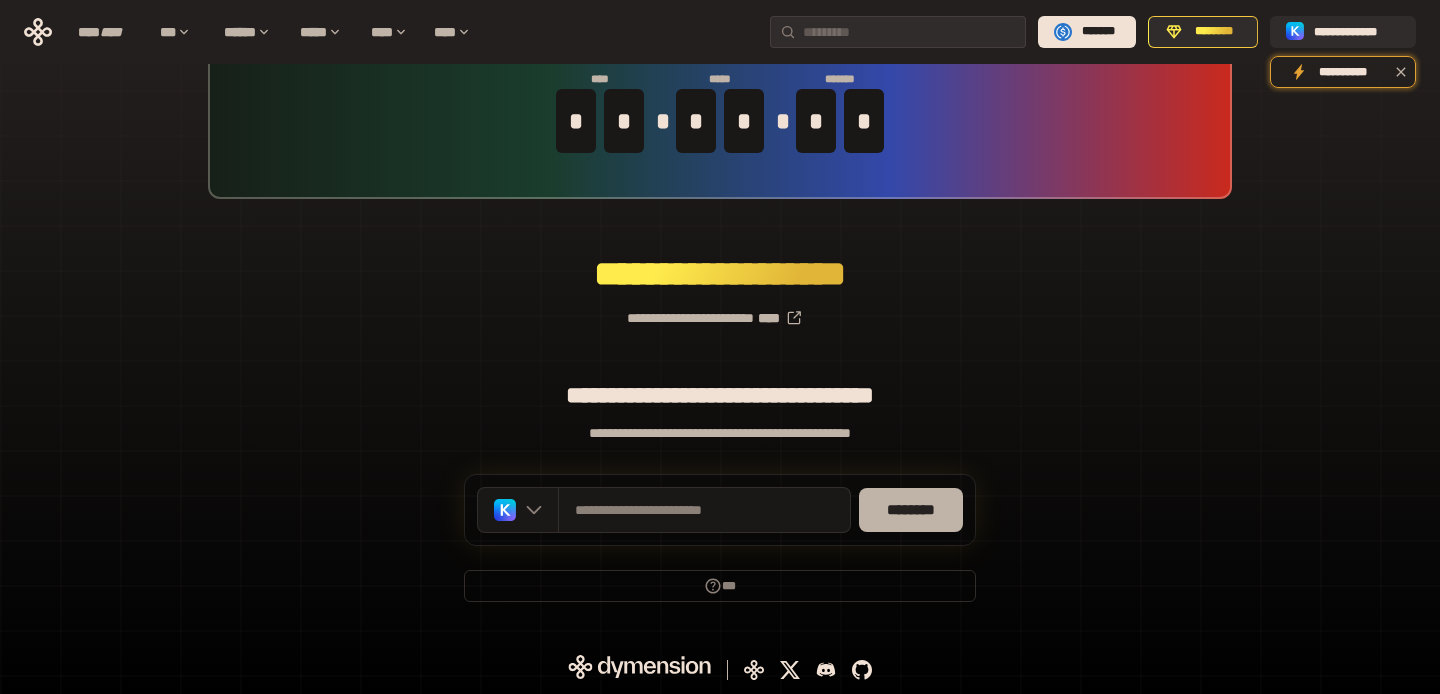 click on "********" at bounding box center (911, 510) 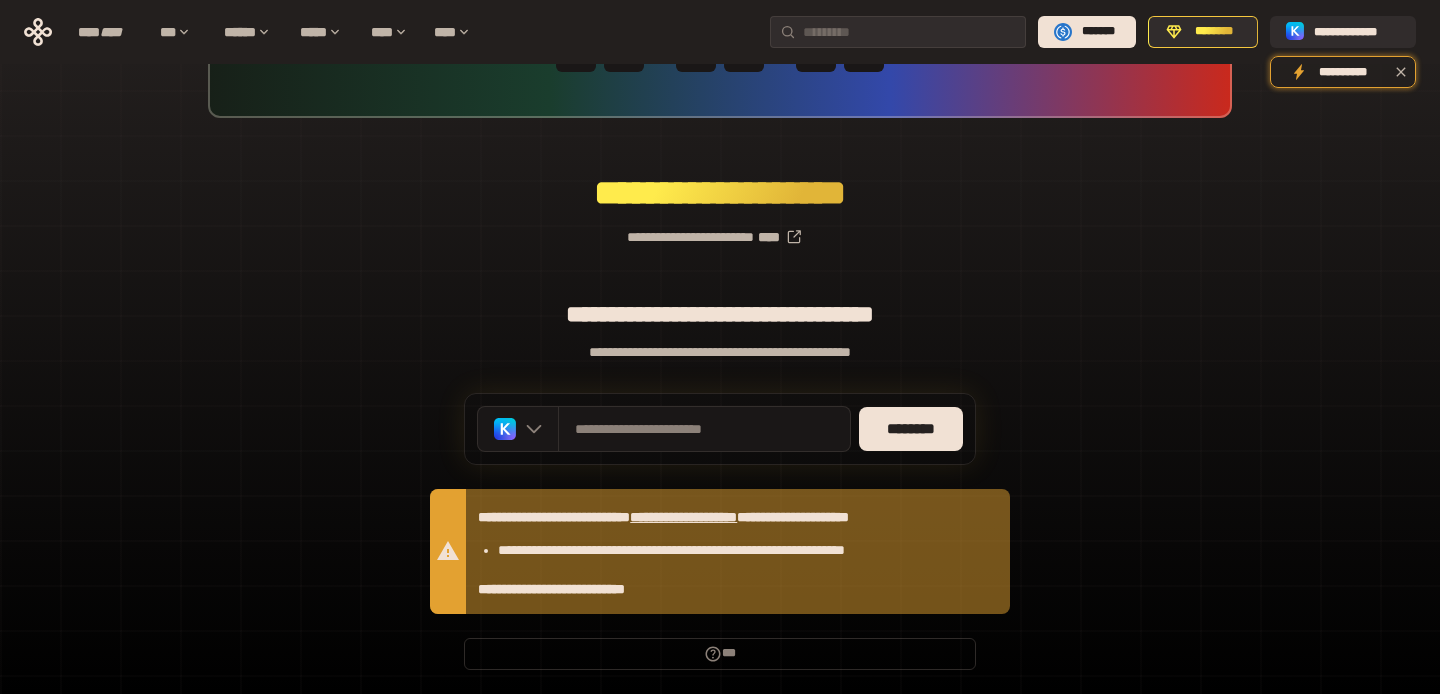 scroll, scrollTop: 180, scrollLeft: 0, axis: vertical 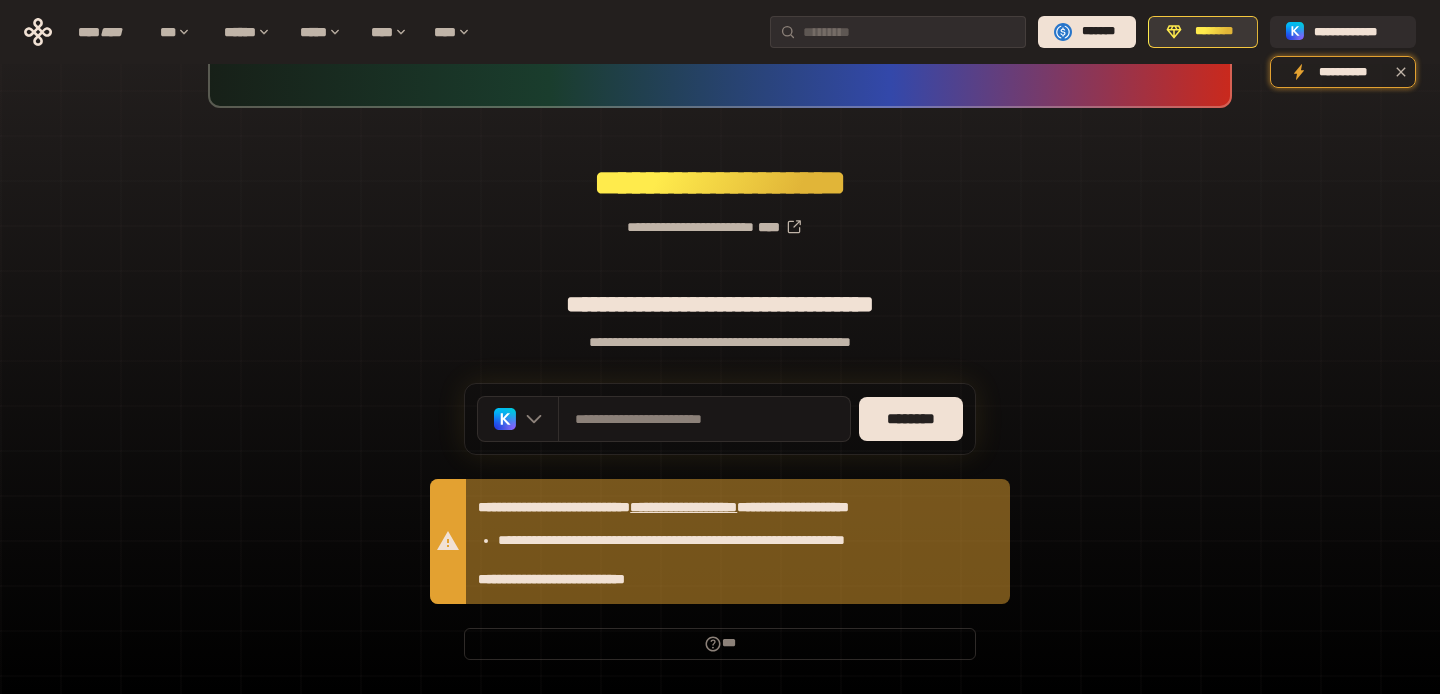 click on "********" at bounding box center (1203, 32) 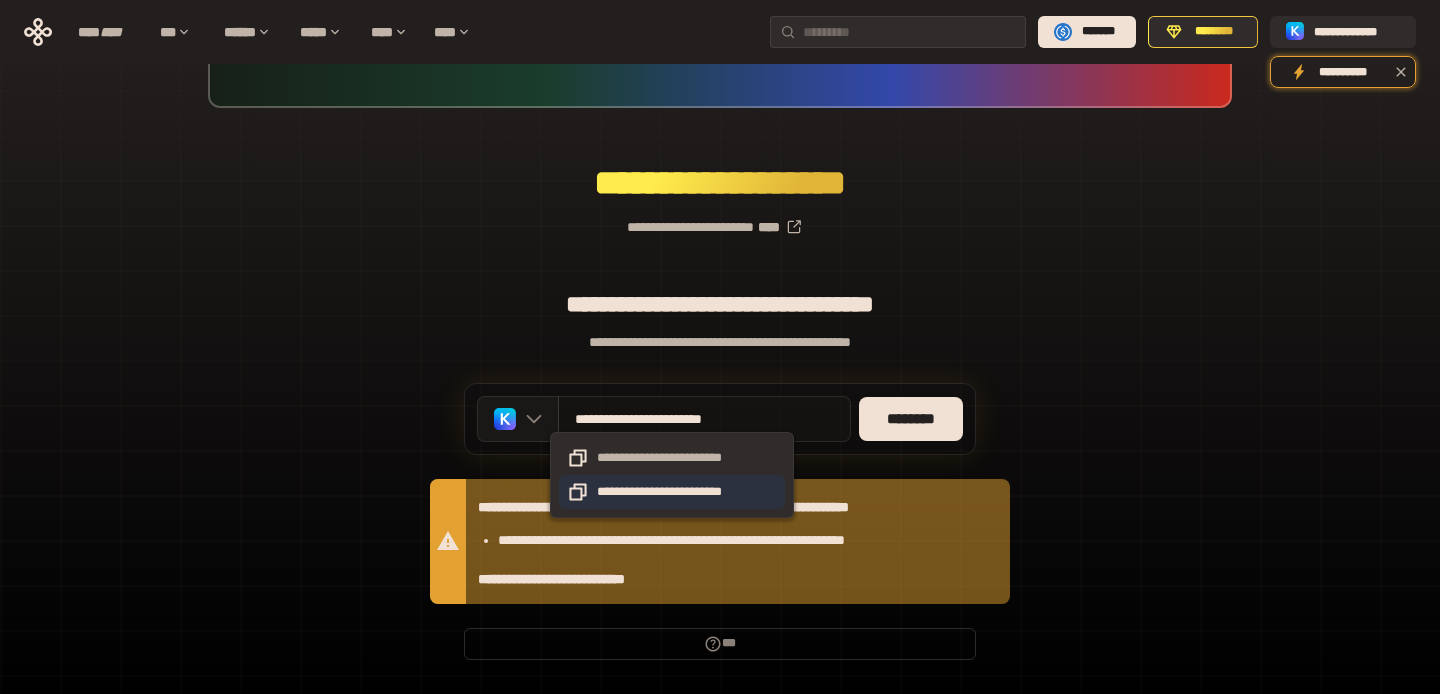 click on "**********" at bounding box center (672, 492) 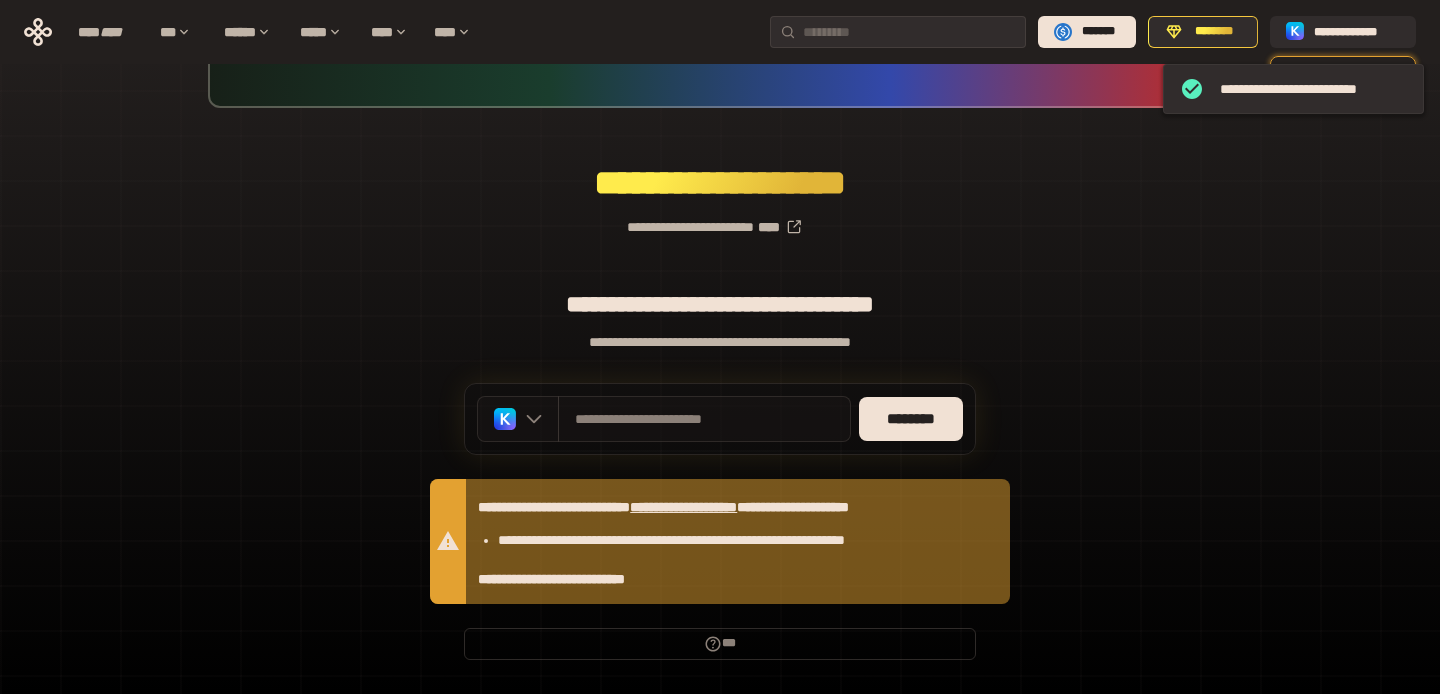 click 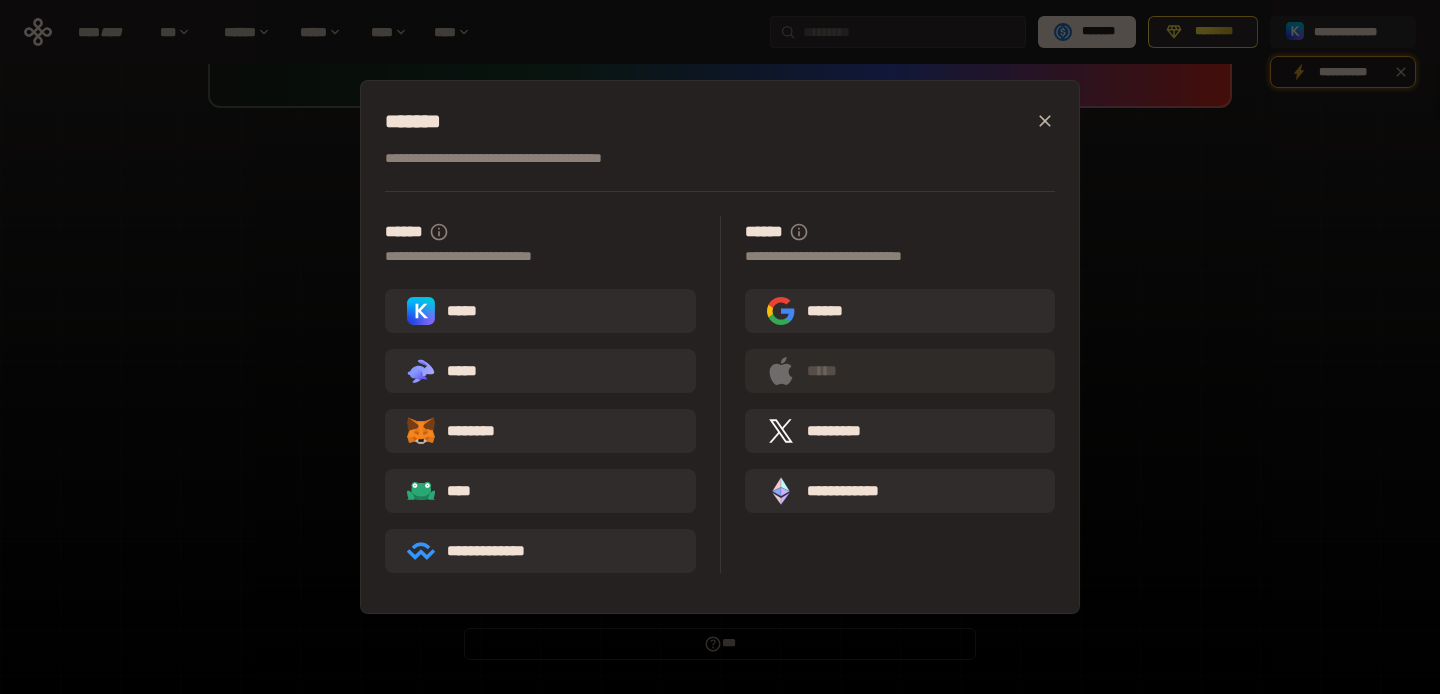 click on "**********" at bounding box center [720, 347] 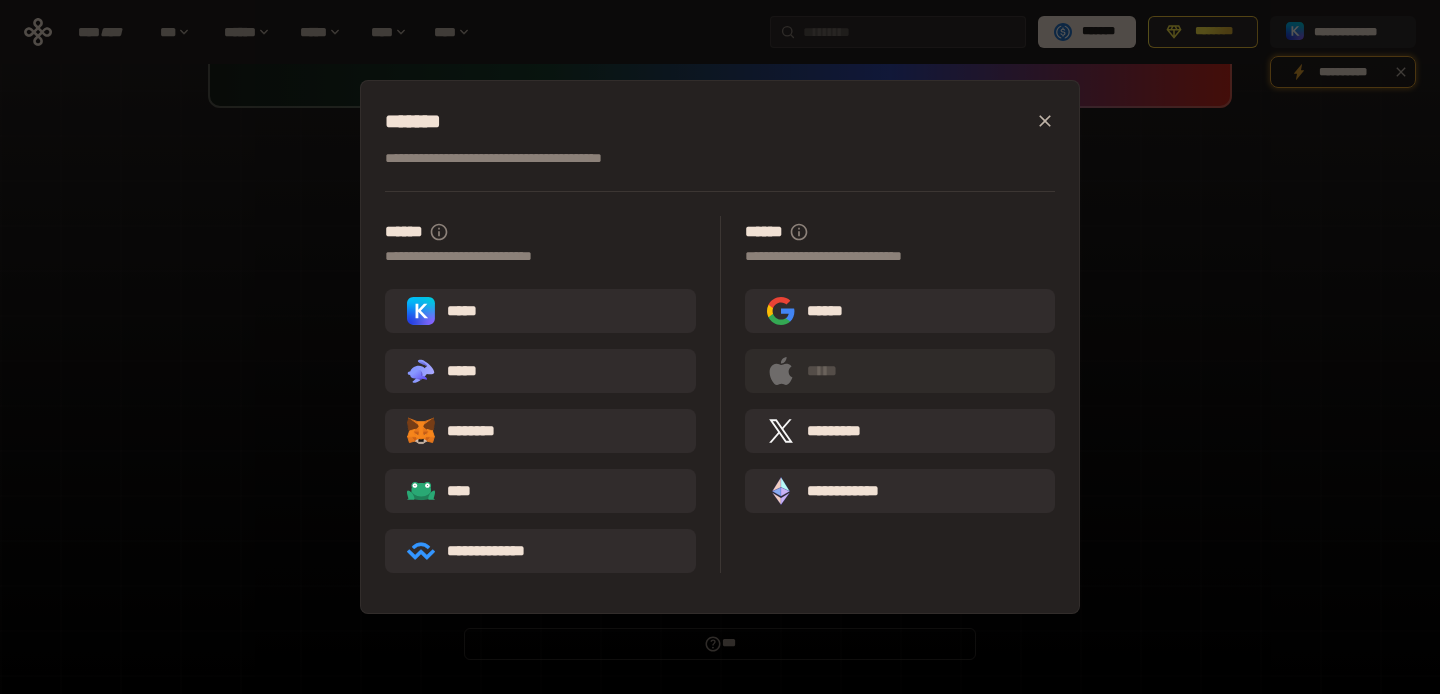 click 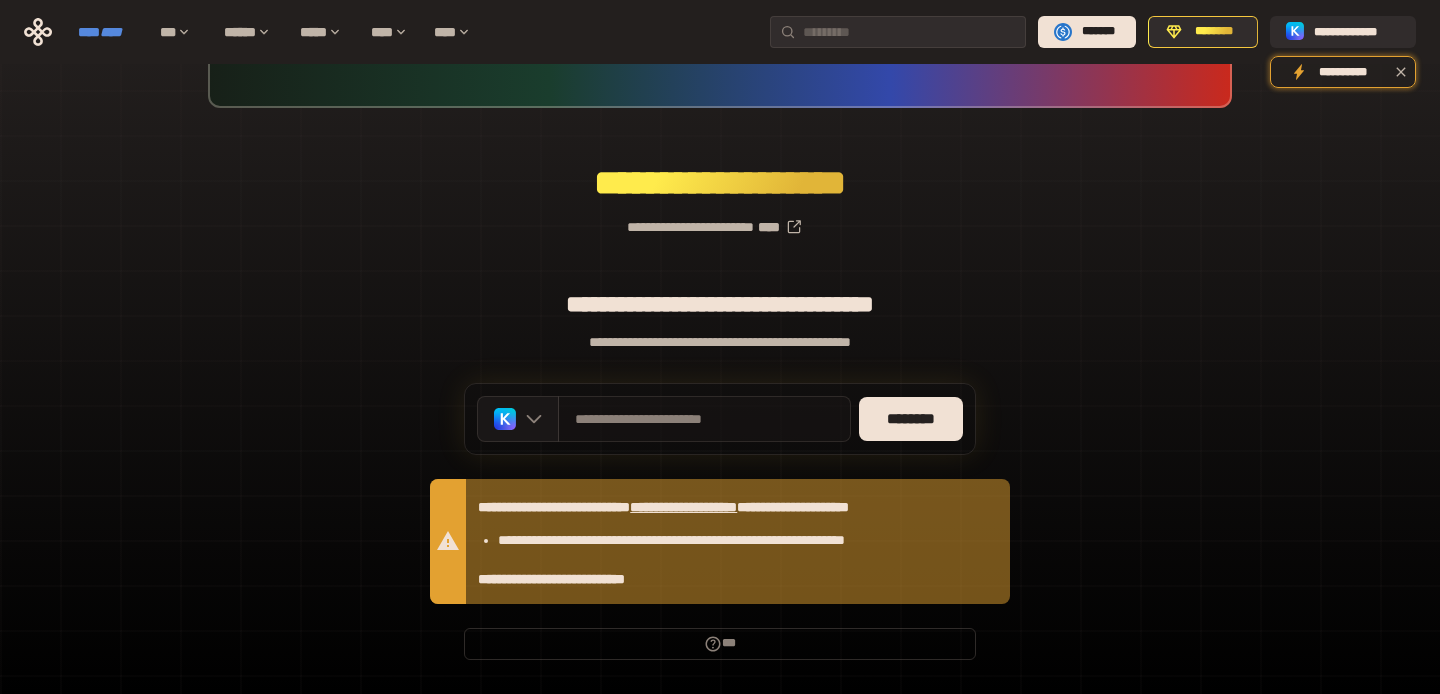 click on "****" at bounding box center [111, 32] 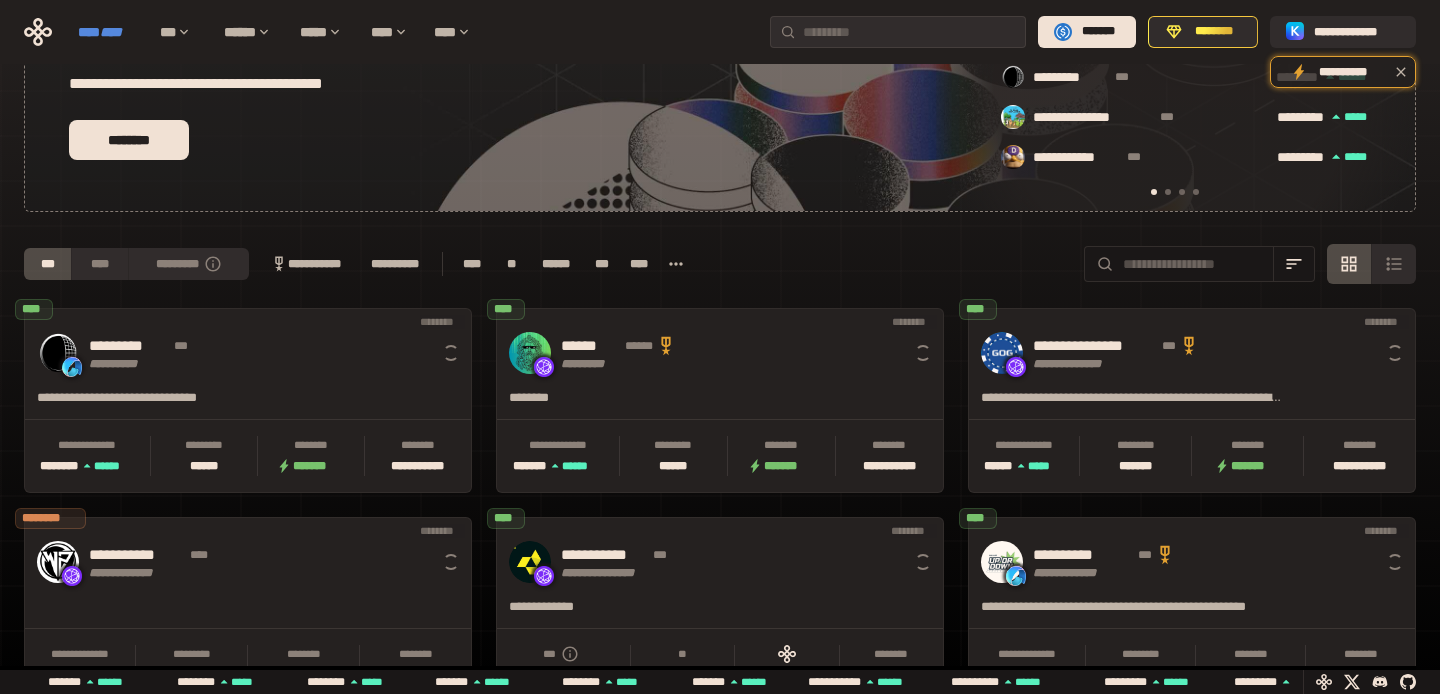 scroll, scrollTop: 0, scrollLeft: 16, axis: horizontal 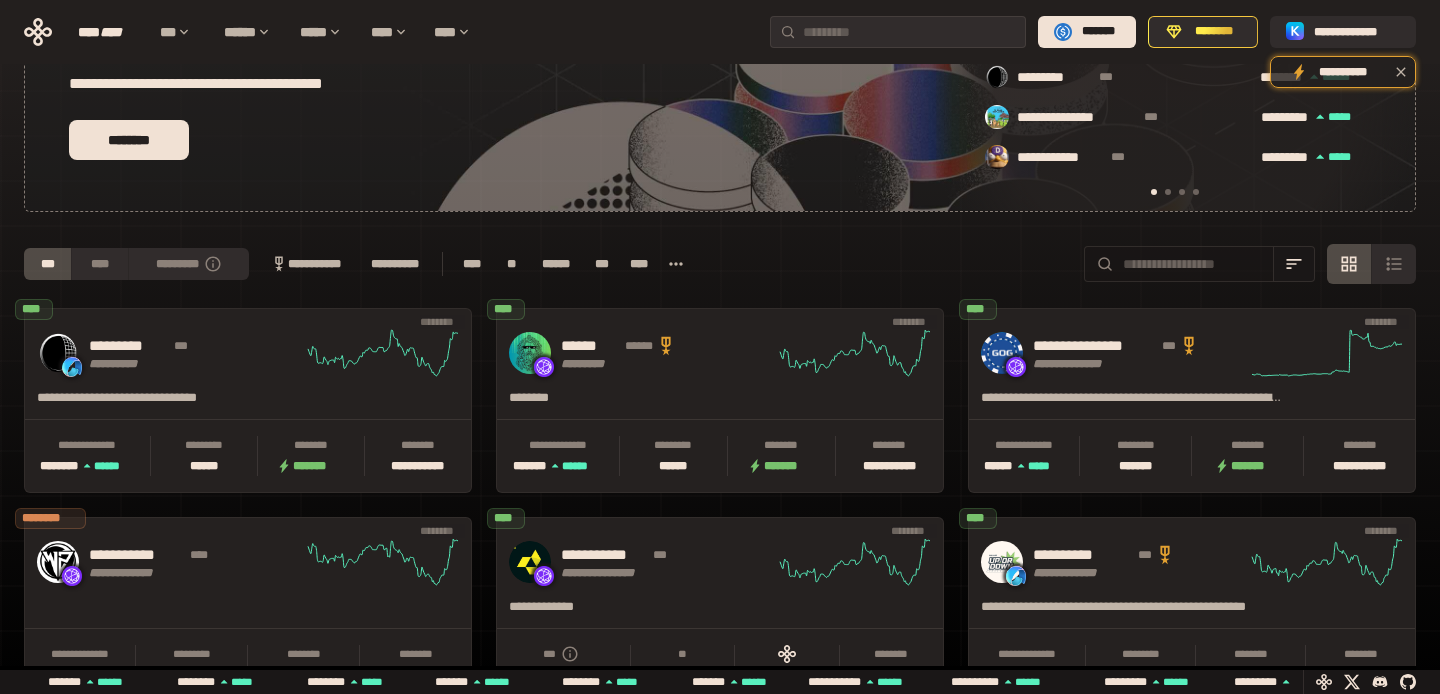 click at bounding box center [1193, 264] 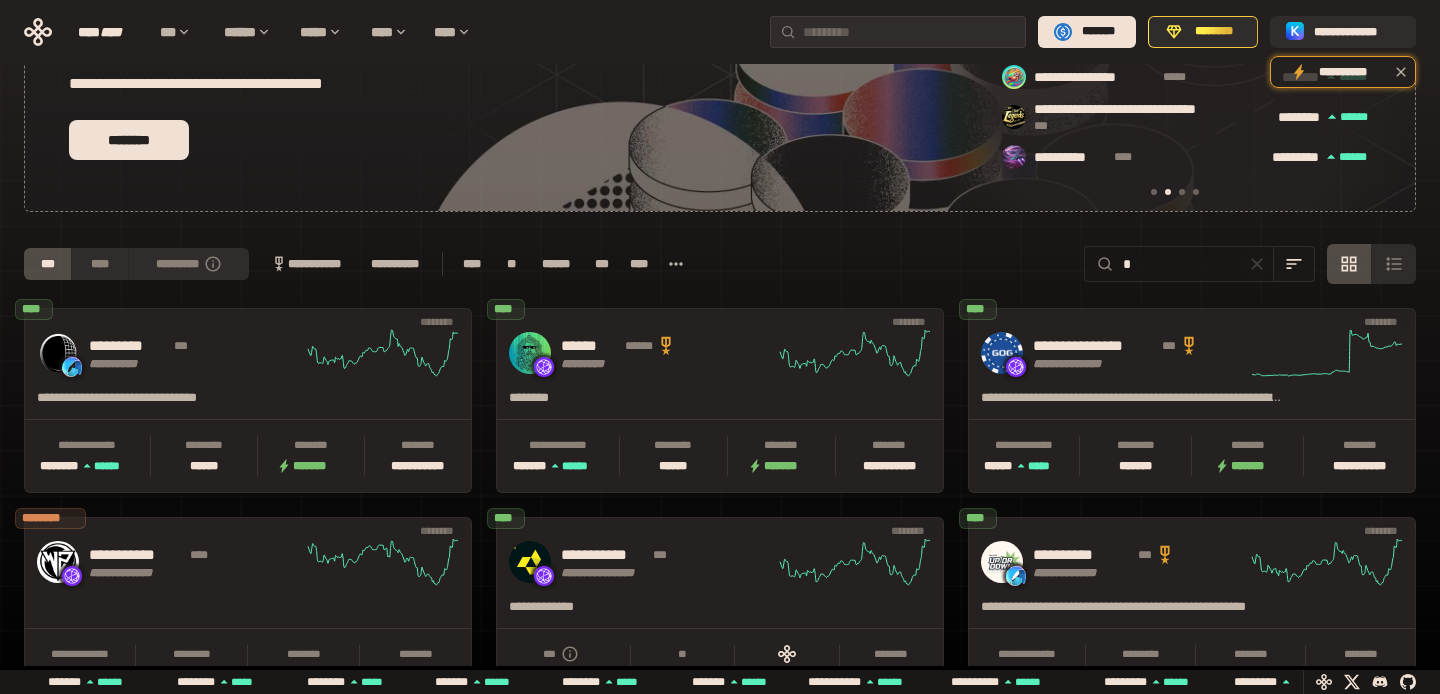 scroll, scrollTop: 0, scrollLeft: 436, axis: horizontal 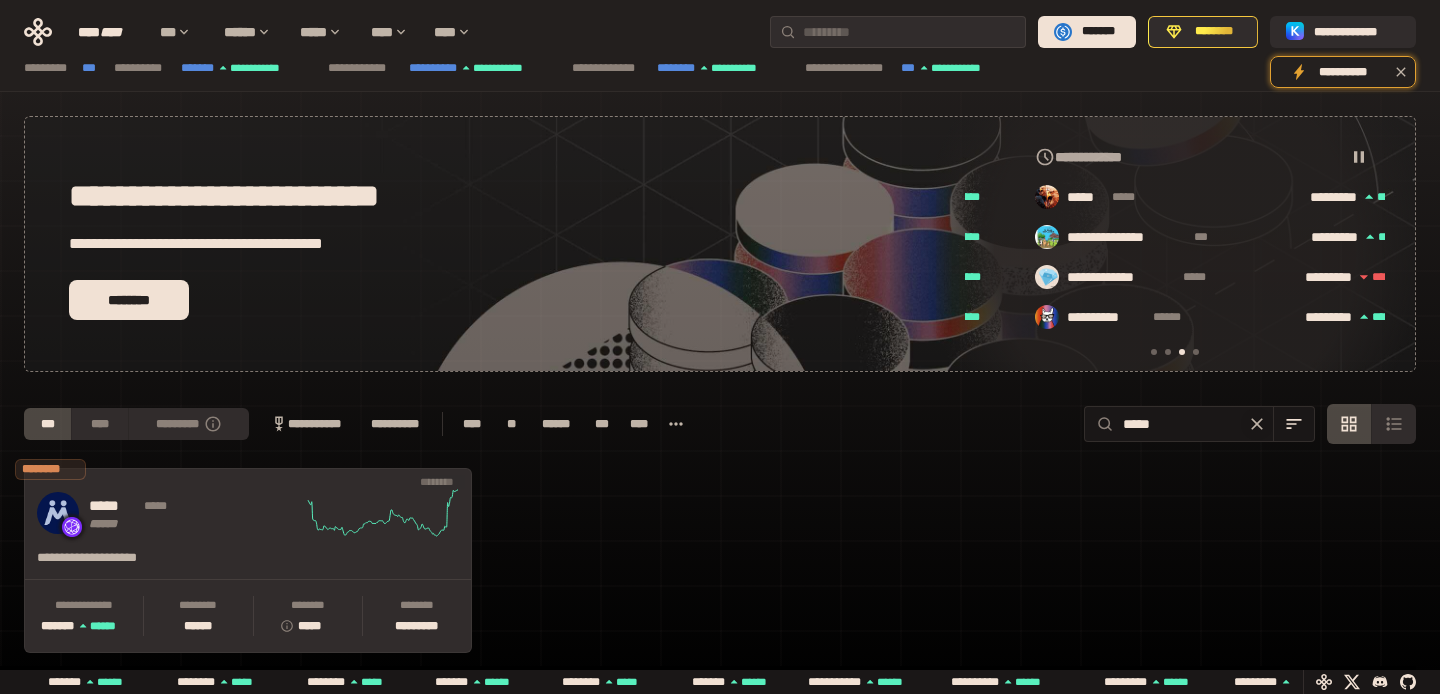 type on "*****" 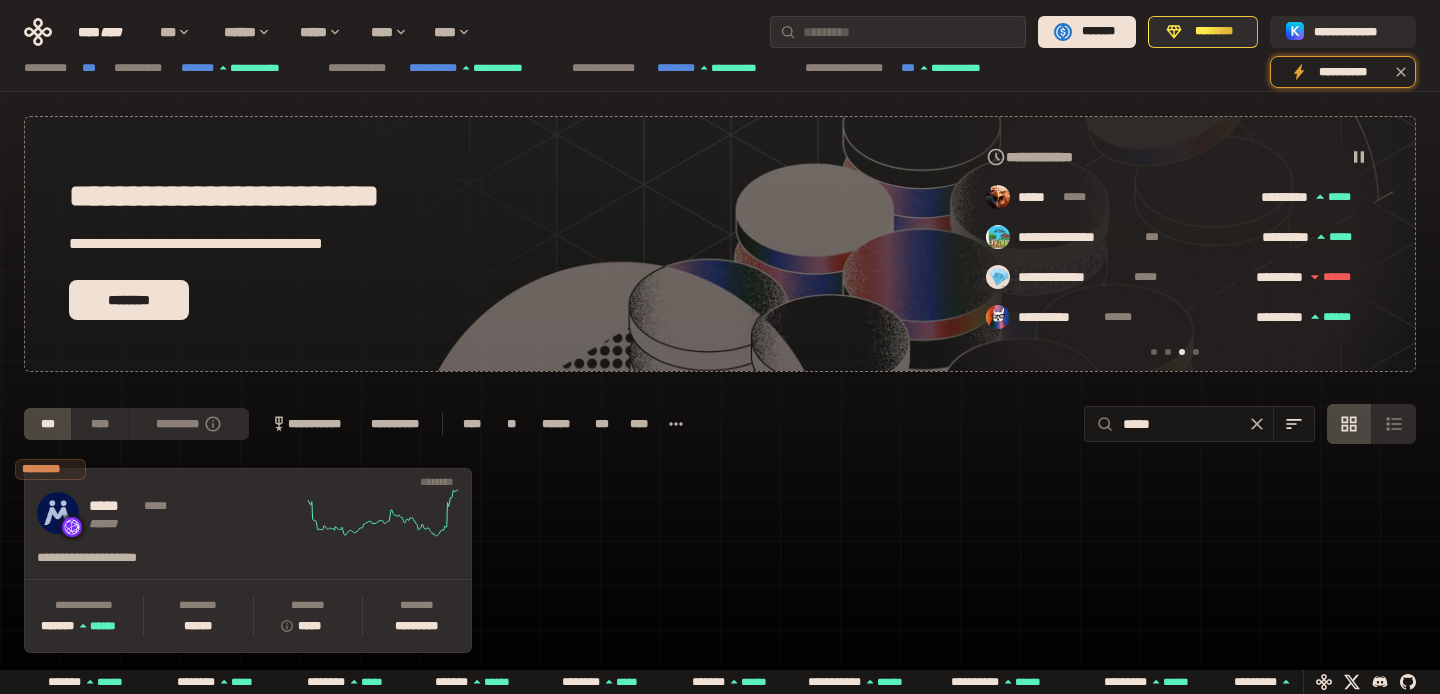 click on "***** *****    ******" at bounding box center [170, 513] 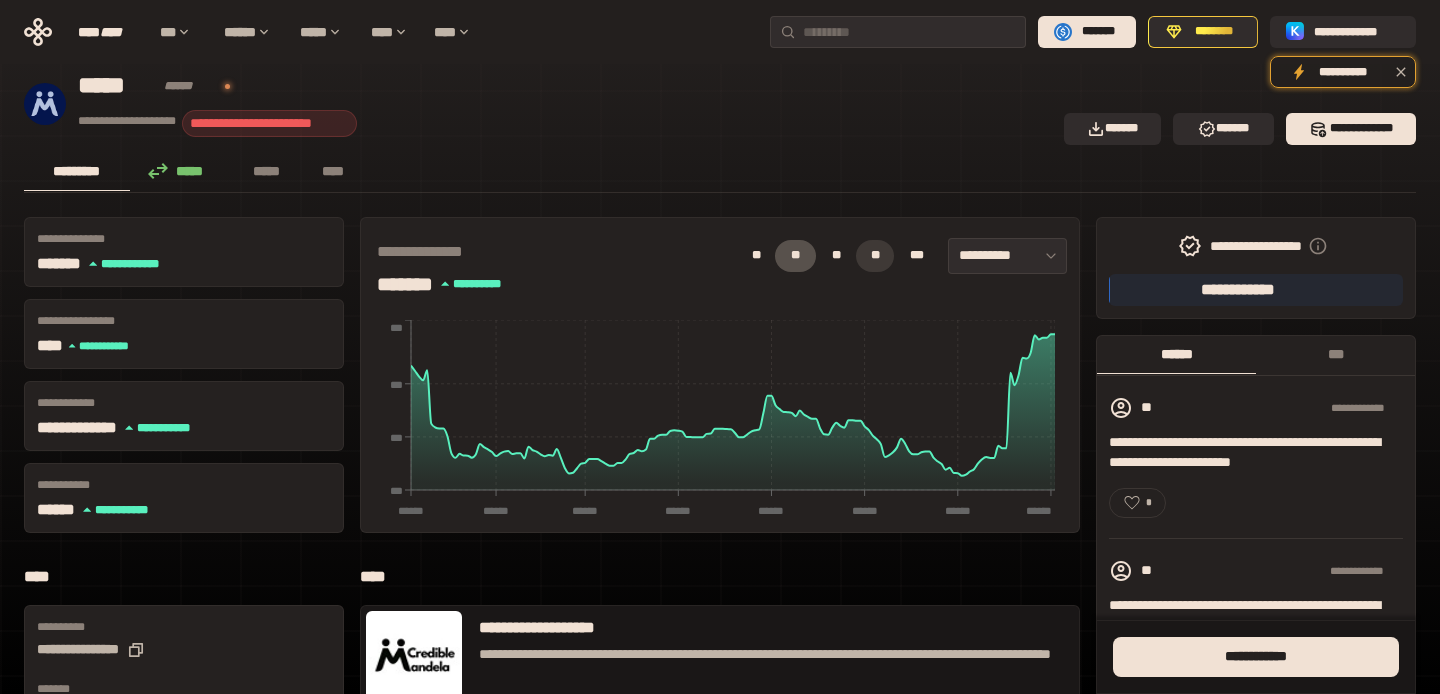click on "**" at bounding box center [875, 256] 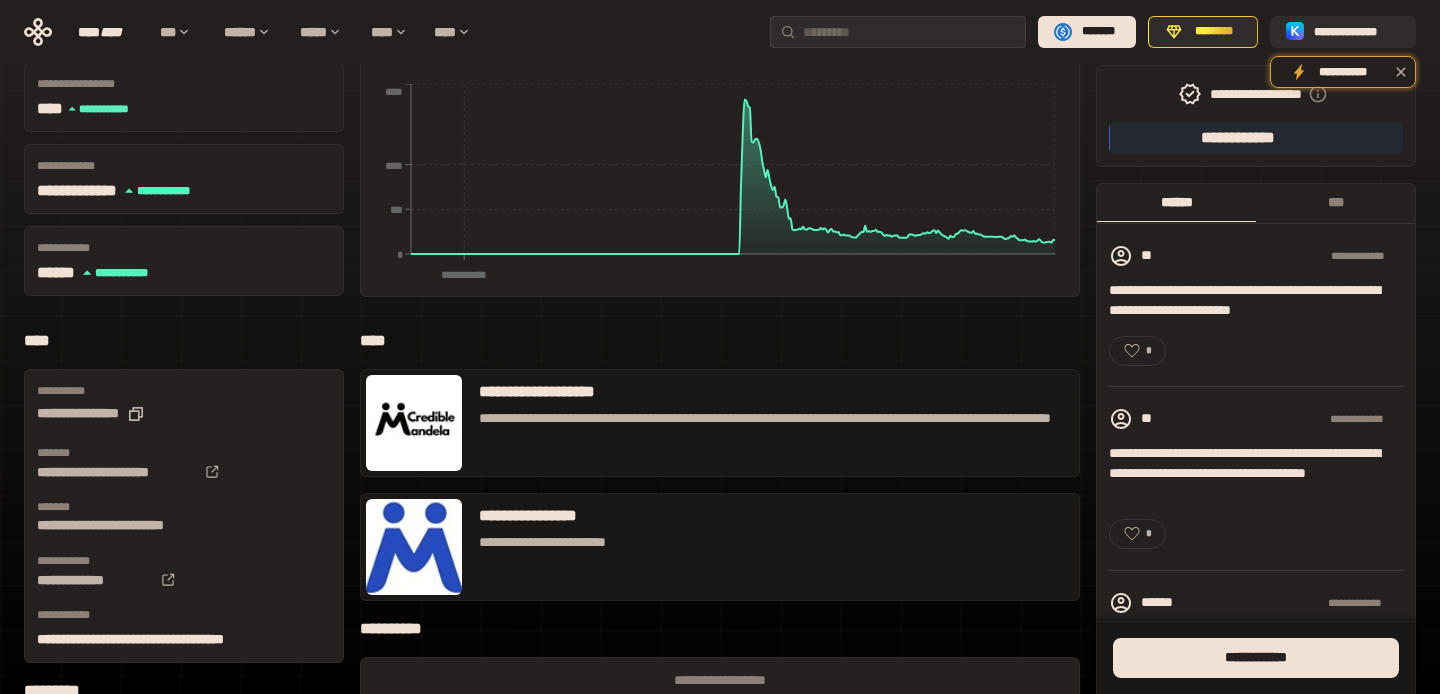 scroll, scrollTop: 257, scrollLeft: 0, axis: vertical 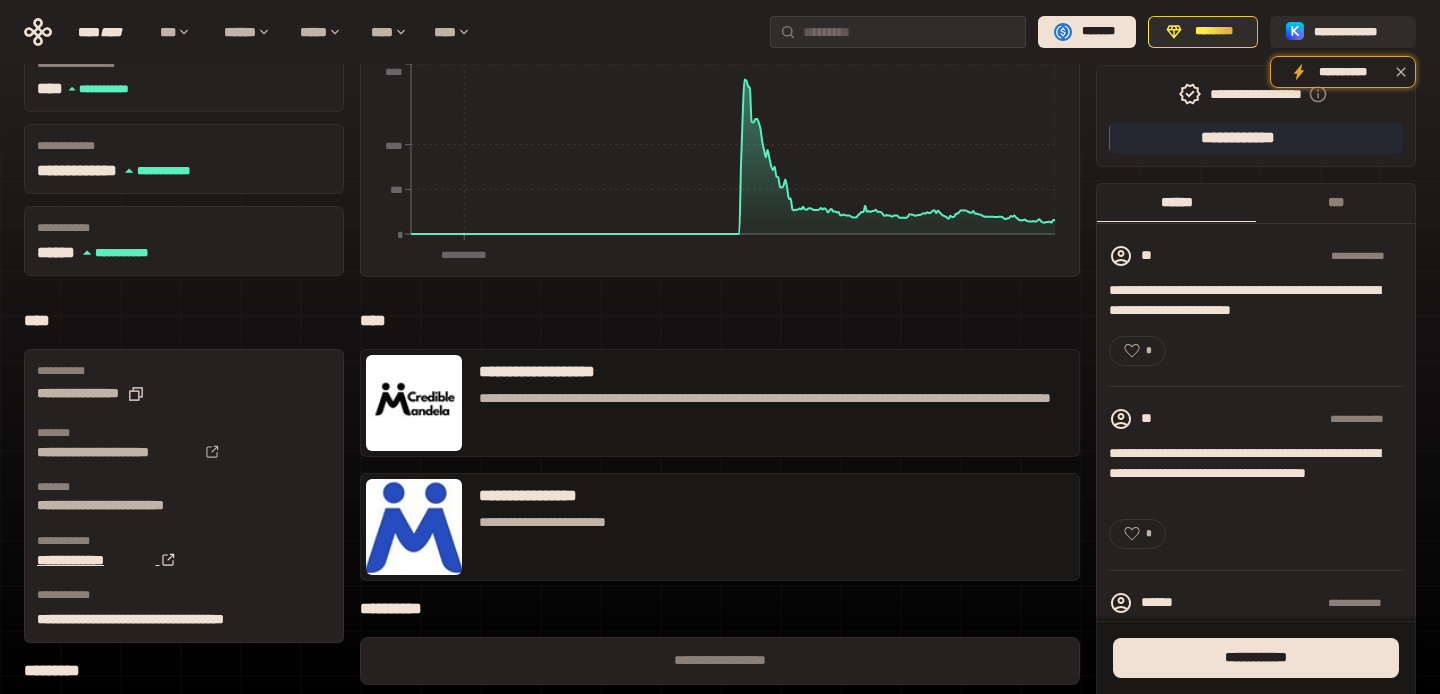 click on "**********" at bounding box center (96, 560) 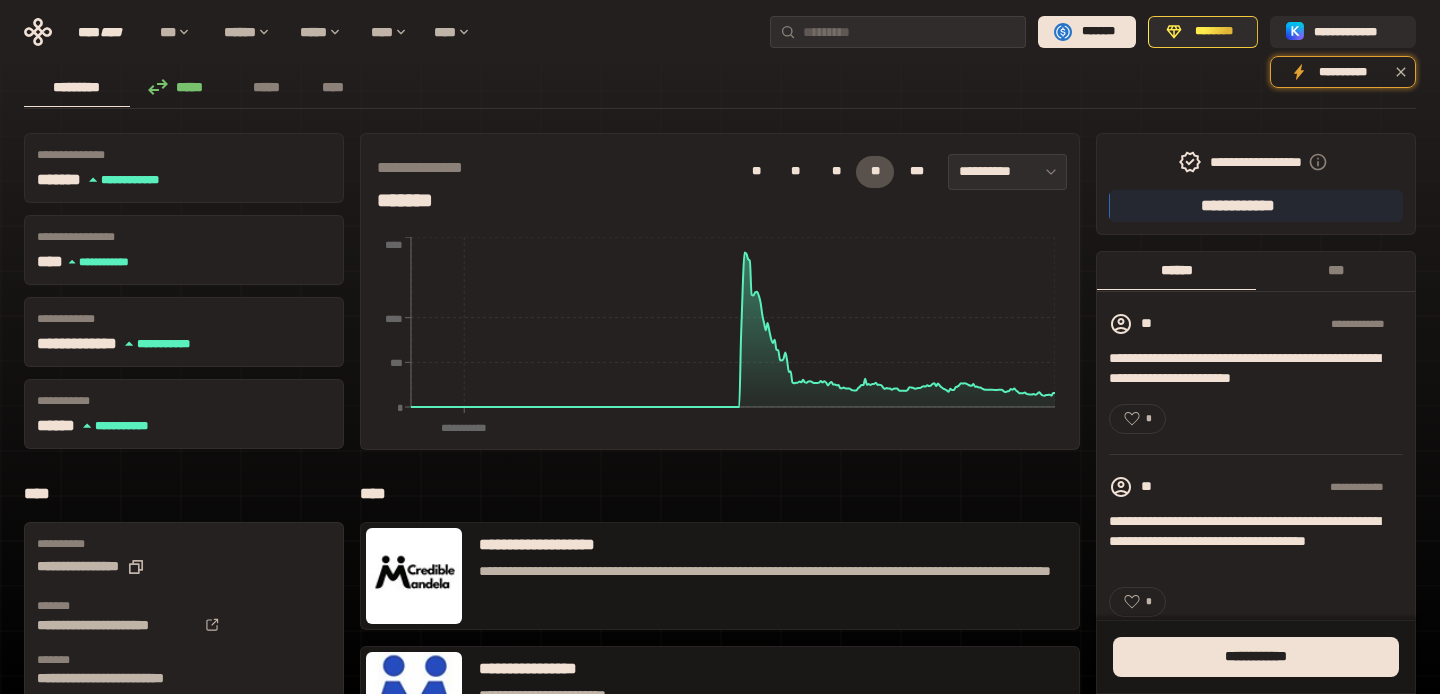 scroll, scrollTop: 0, scrollLeft: 0, axis: both 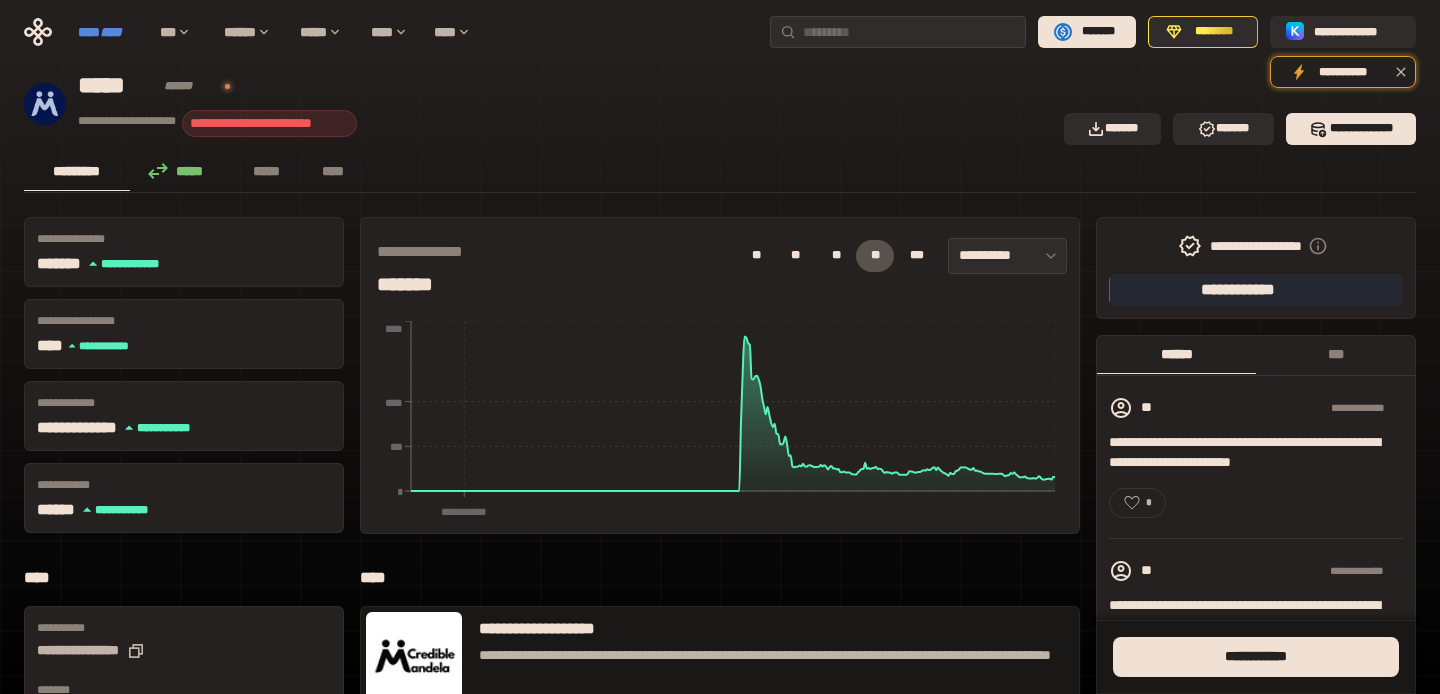 click on "****" at bounding box center (111, 32) 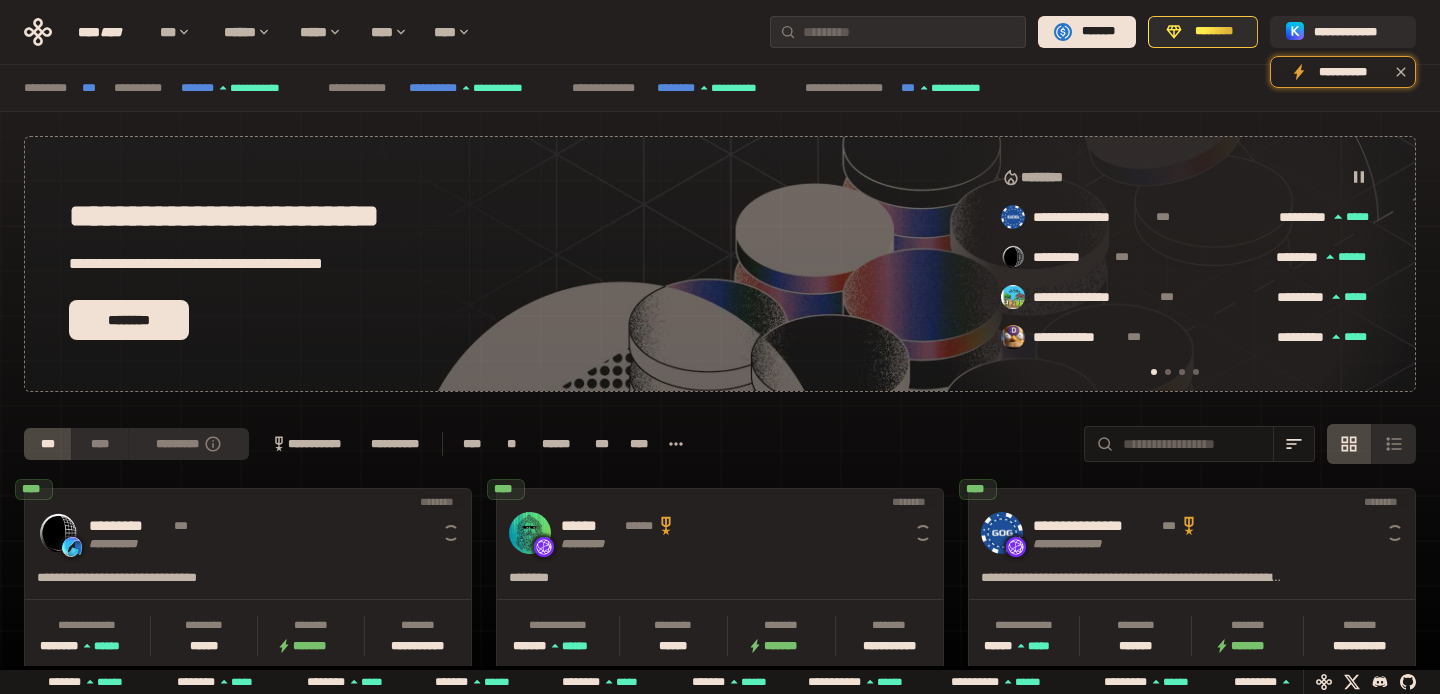 scroll, scrollTop: 0, scrollLeft: 16, axis: horizontal 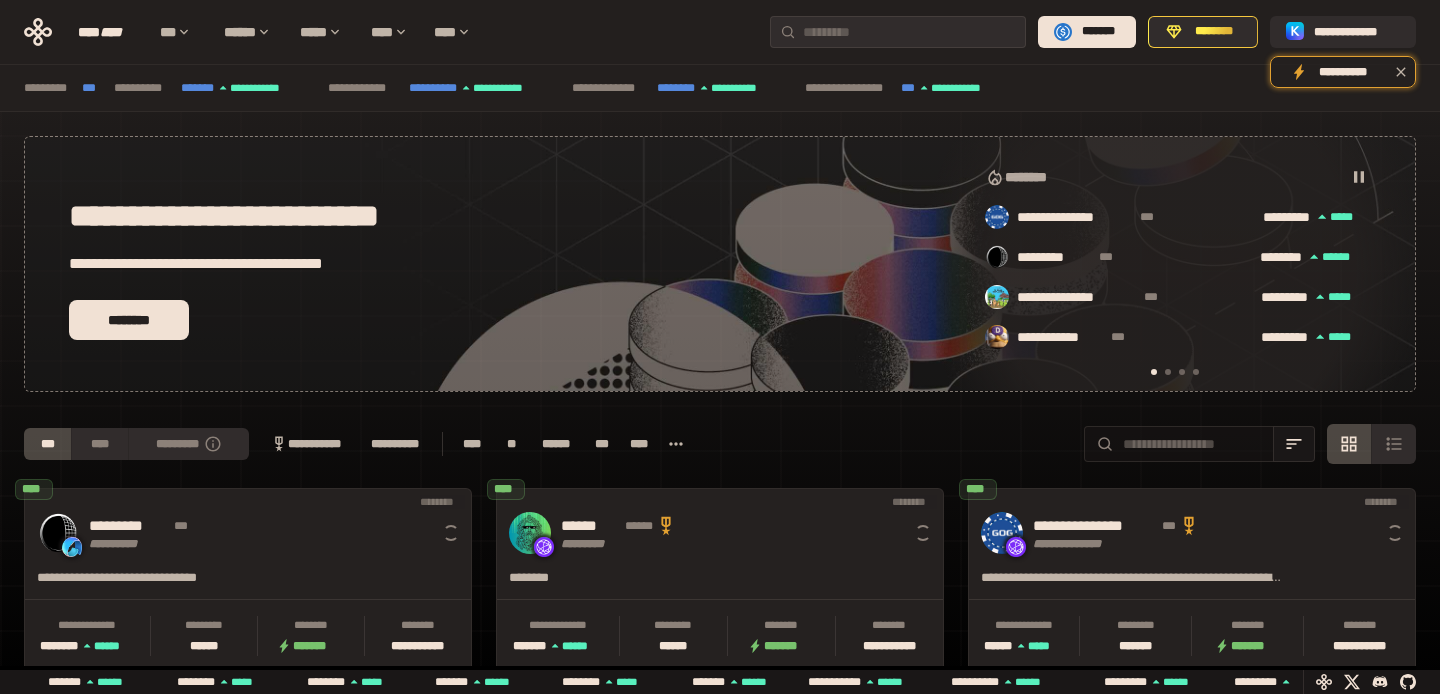 click at bounding box center (1179, 444) 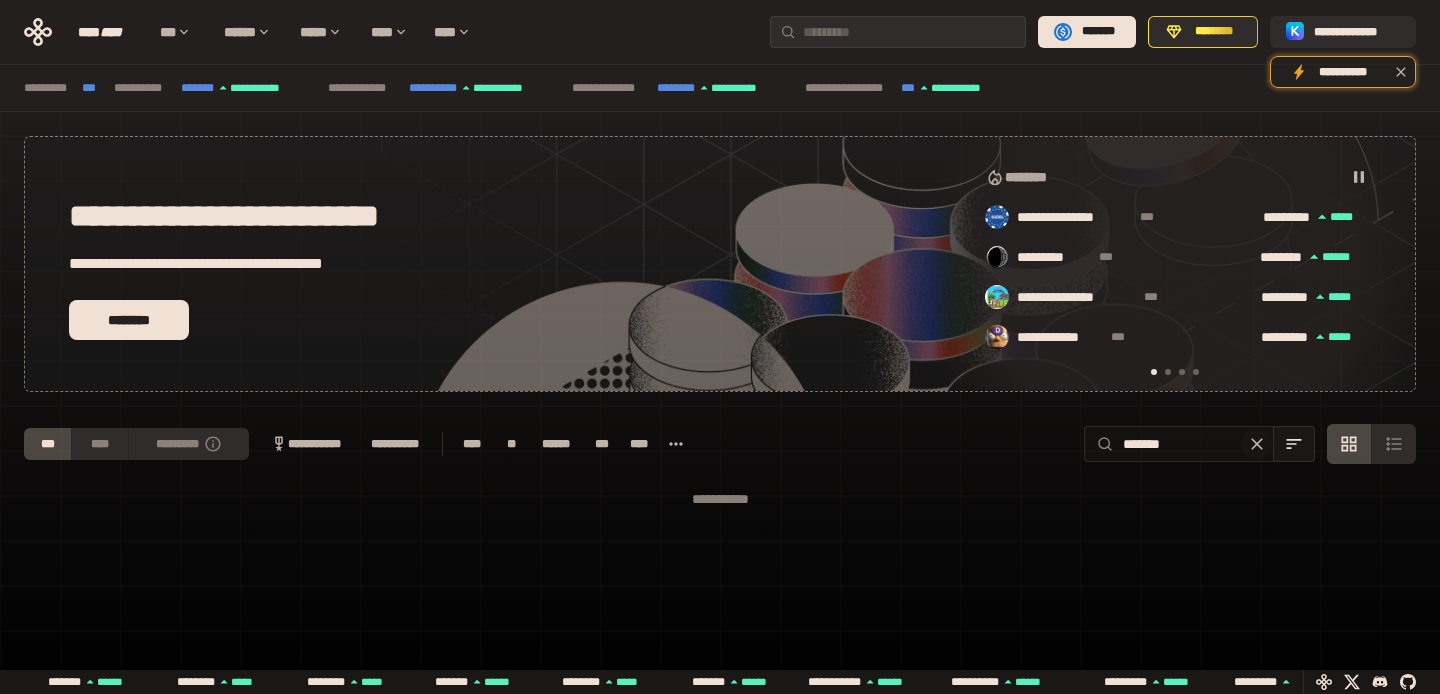 click on "*******" at bounding box center (1193, 444) 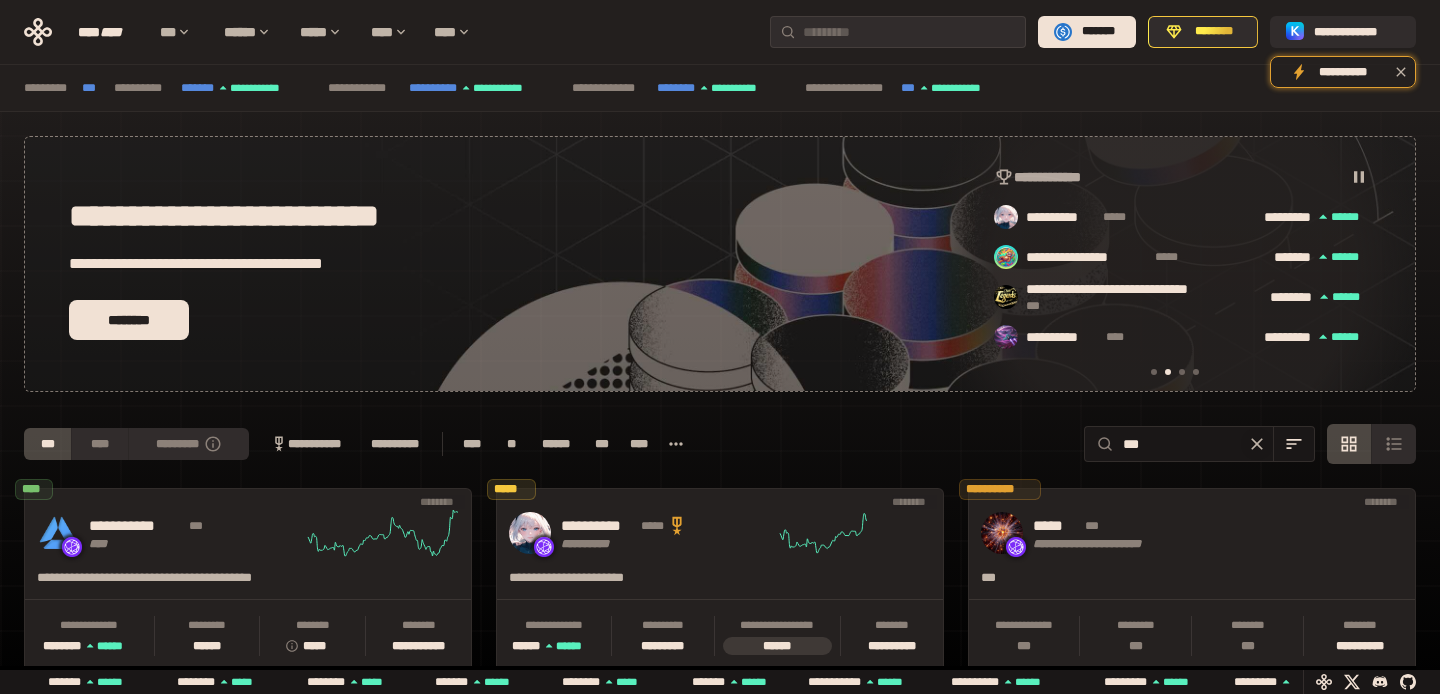 scroll, scrollTop: 0, scrollLeft: 436, axis: horizontal 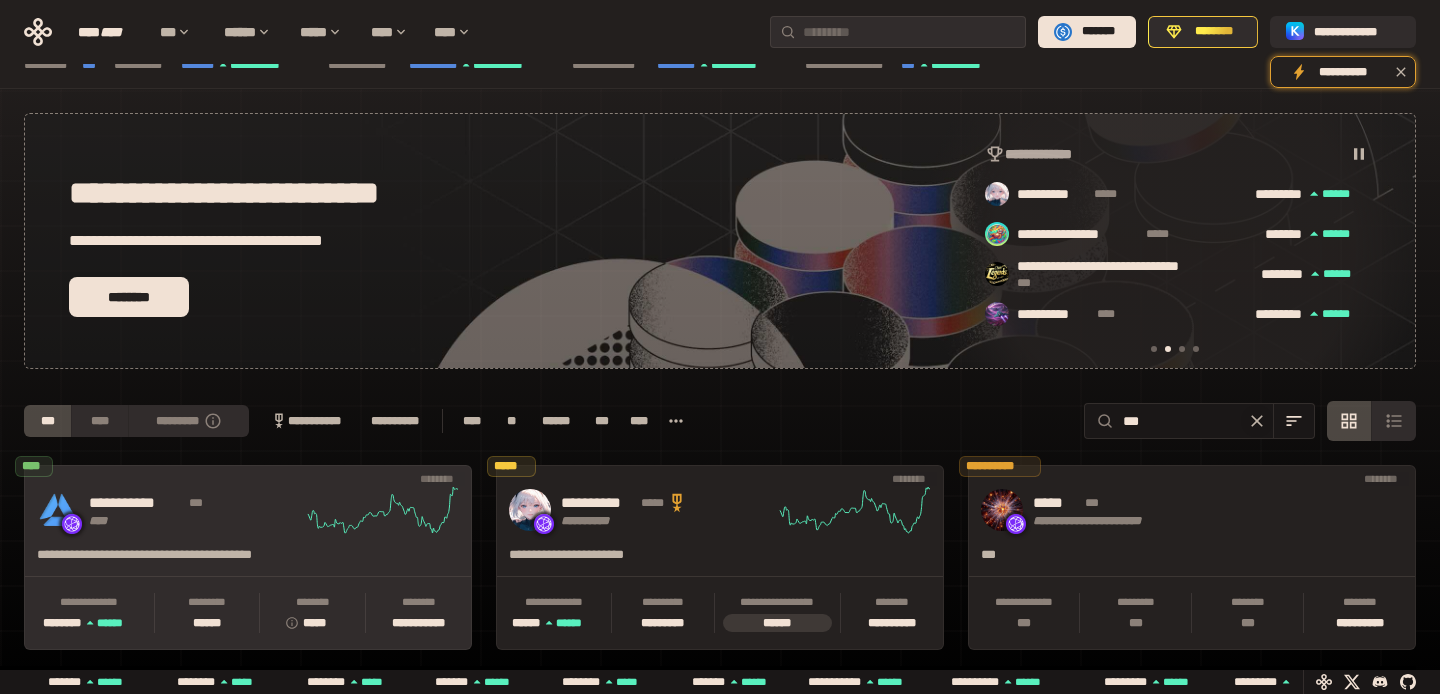 type on "***" 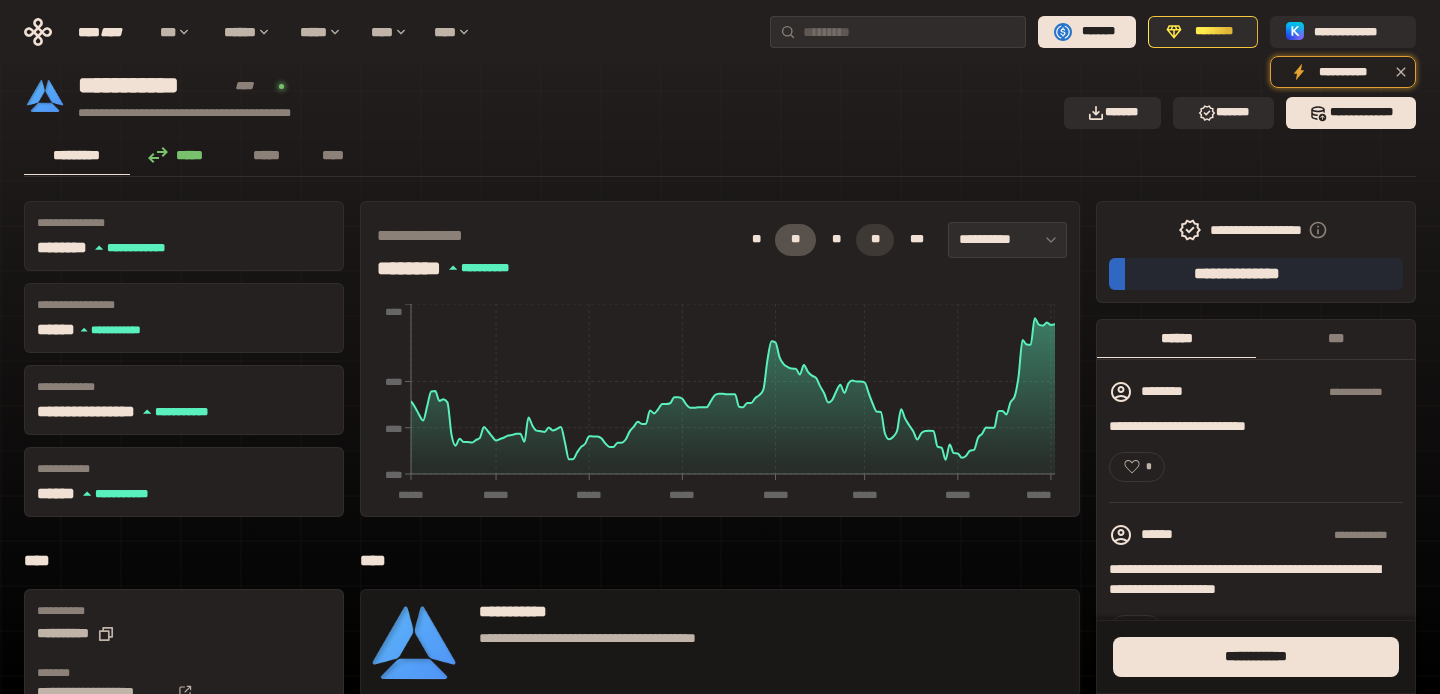 click on "**" at bounding box center (875, 240) 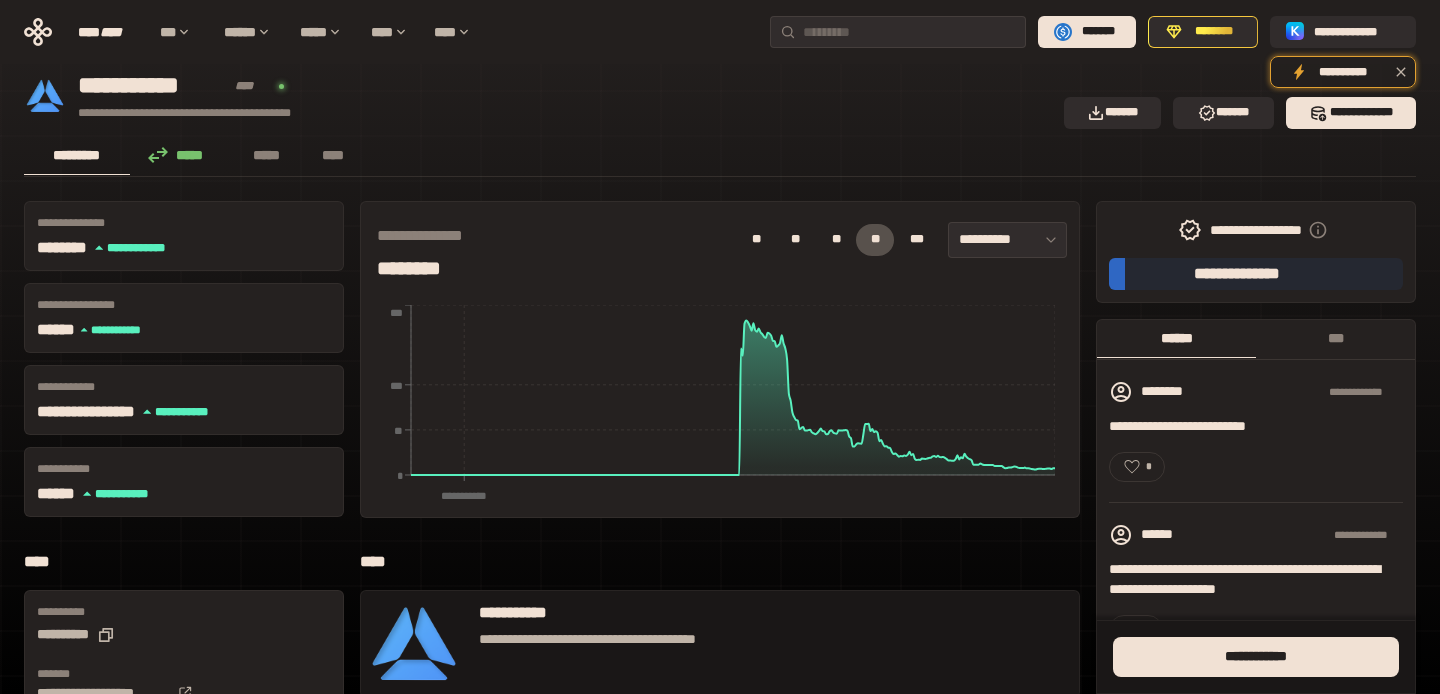 click on "*****" at bounding box center (181, 156) 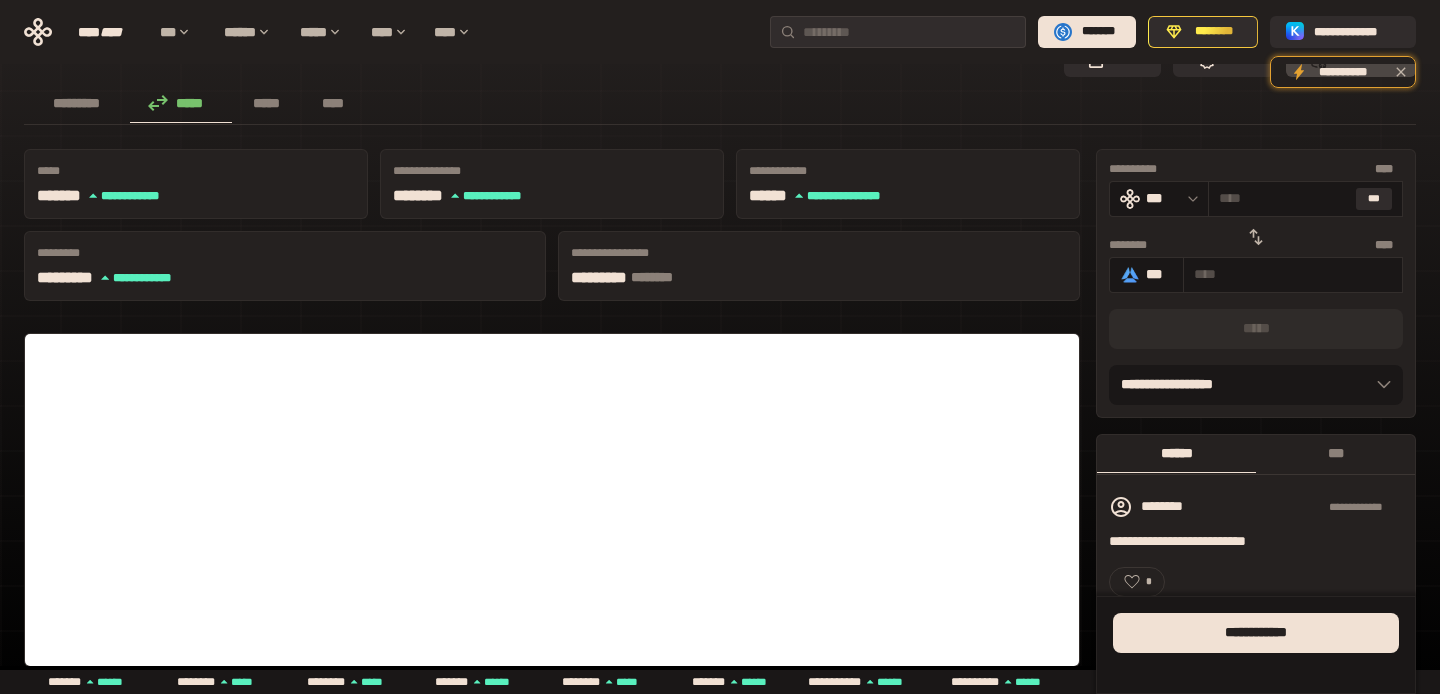 scroll, scrollTop: 51, scrollLeft: 0, axis: vertical 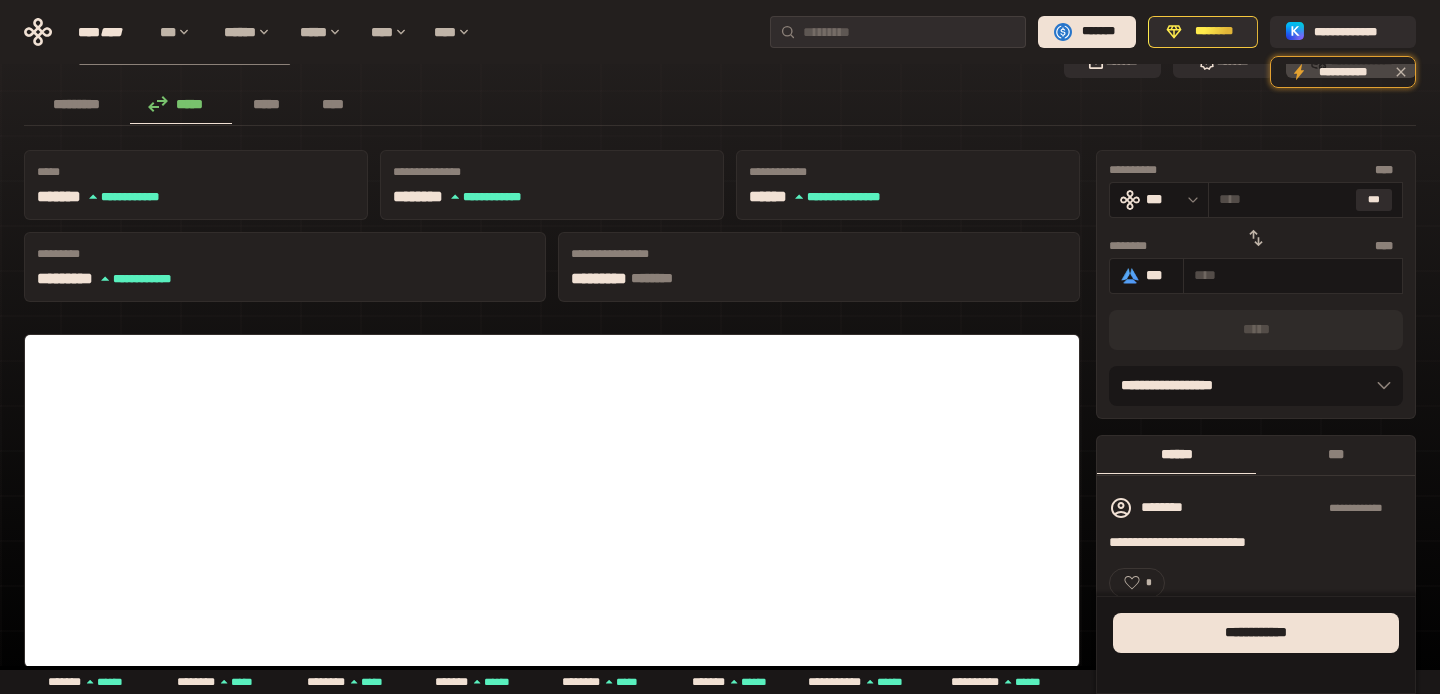 click 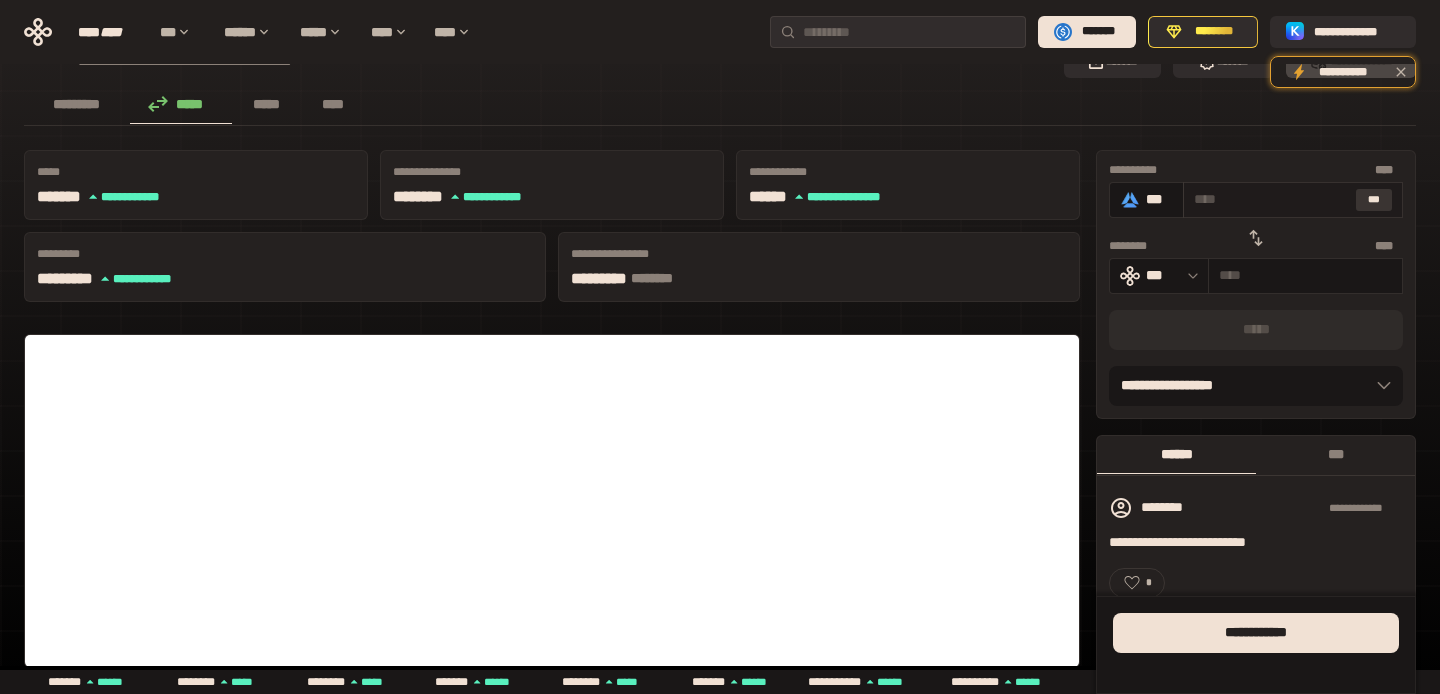 click on "***" at bounding box center (1374, 200) 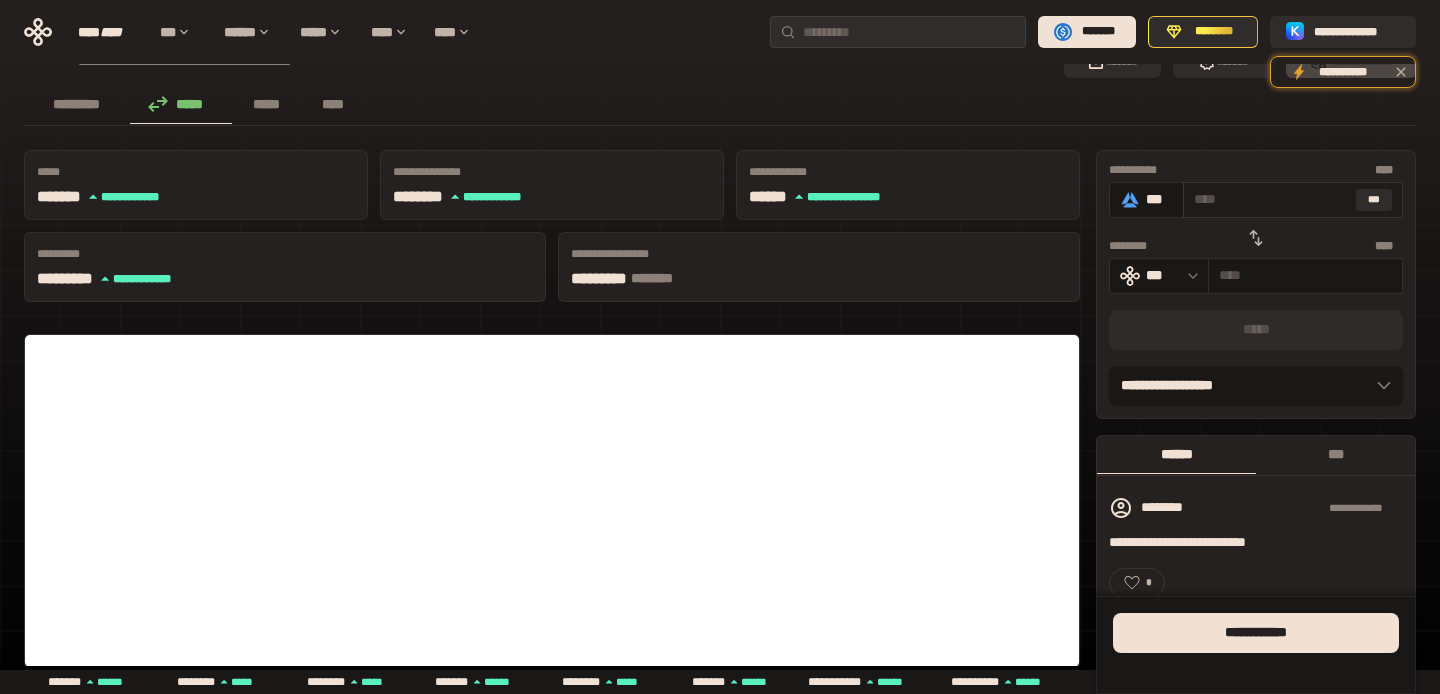 click at bounding box center (1271, 199) 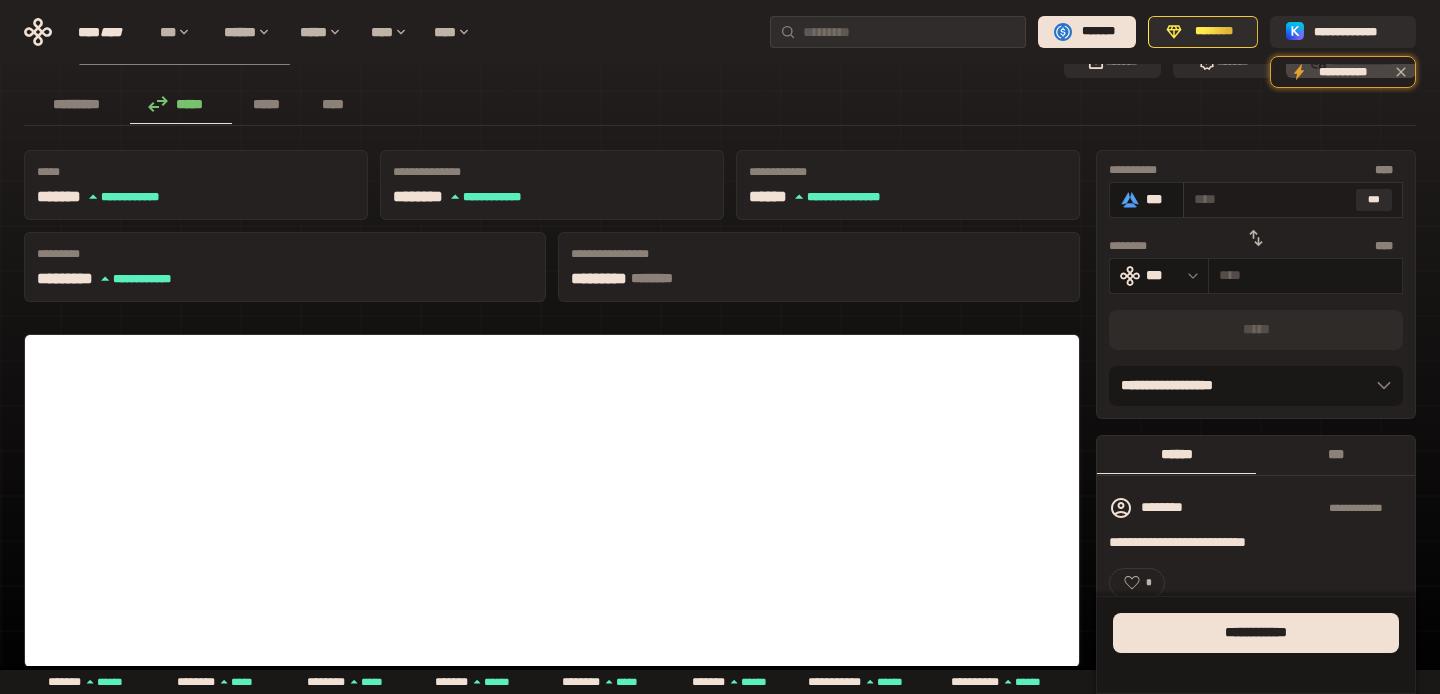 type on "*" 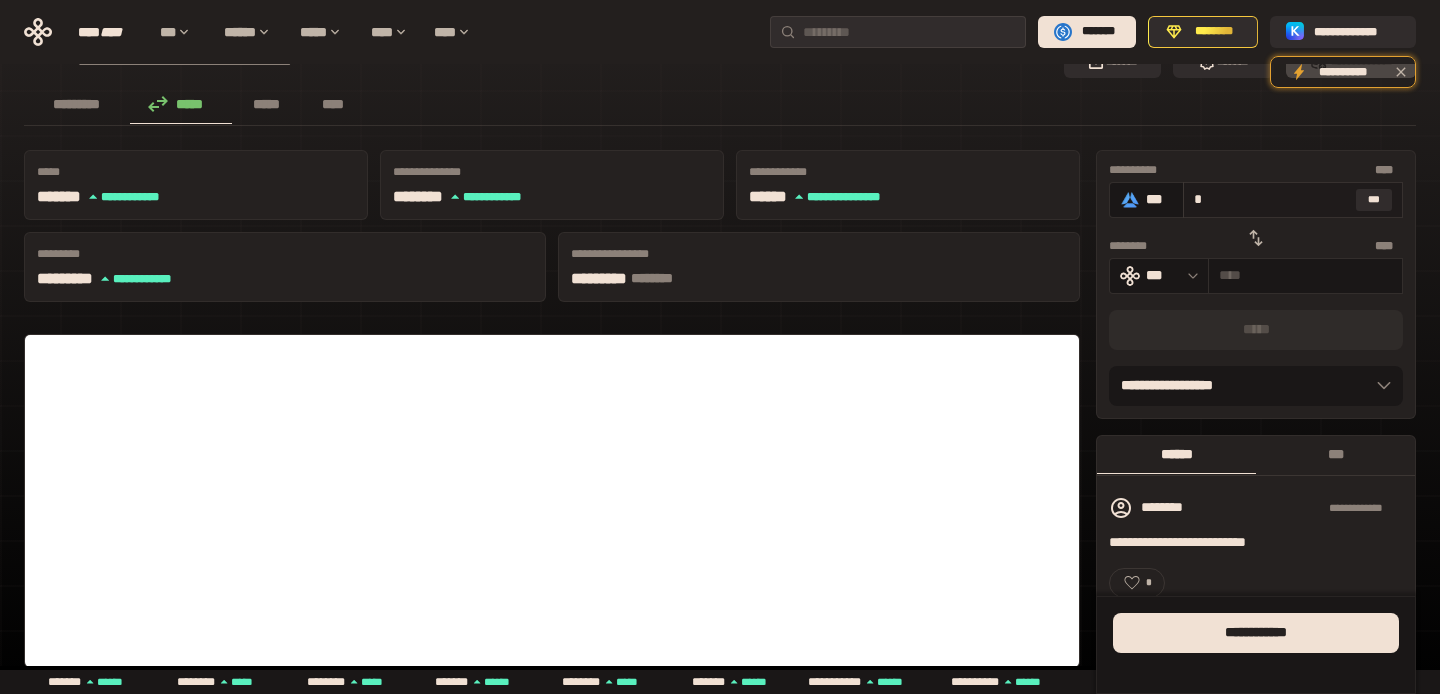 type on "**********" 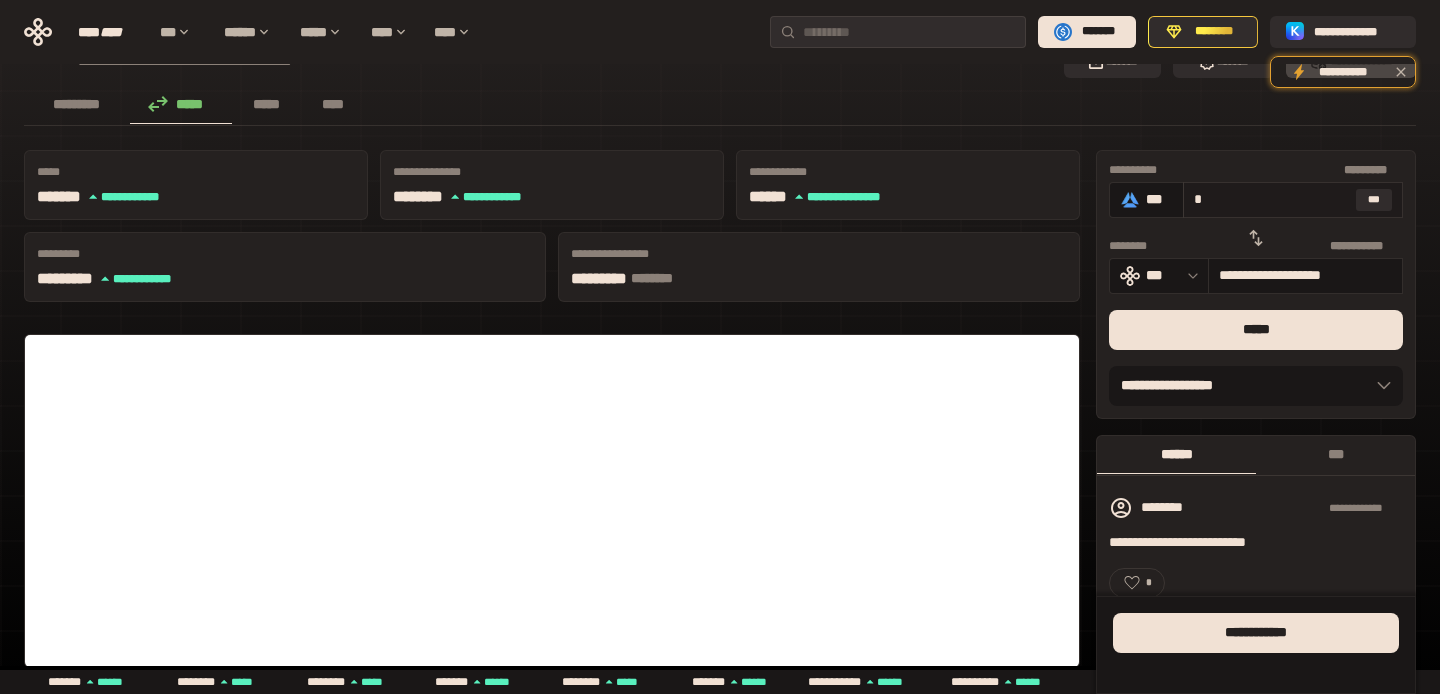 type on "**" 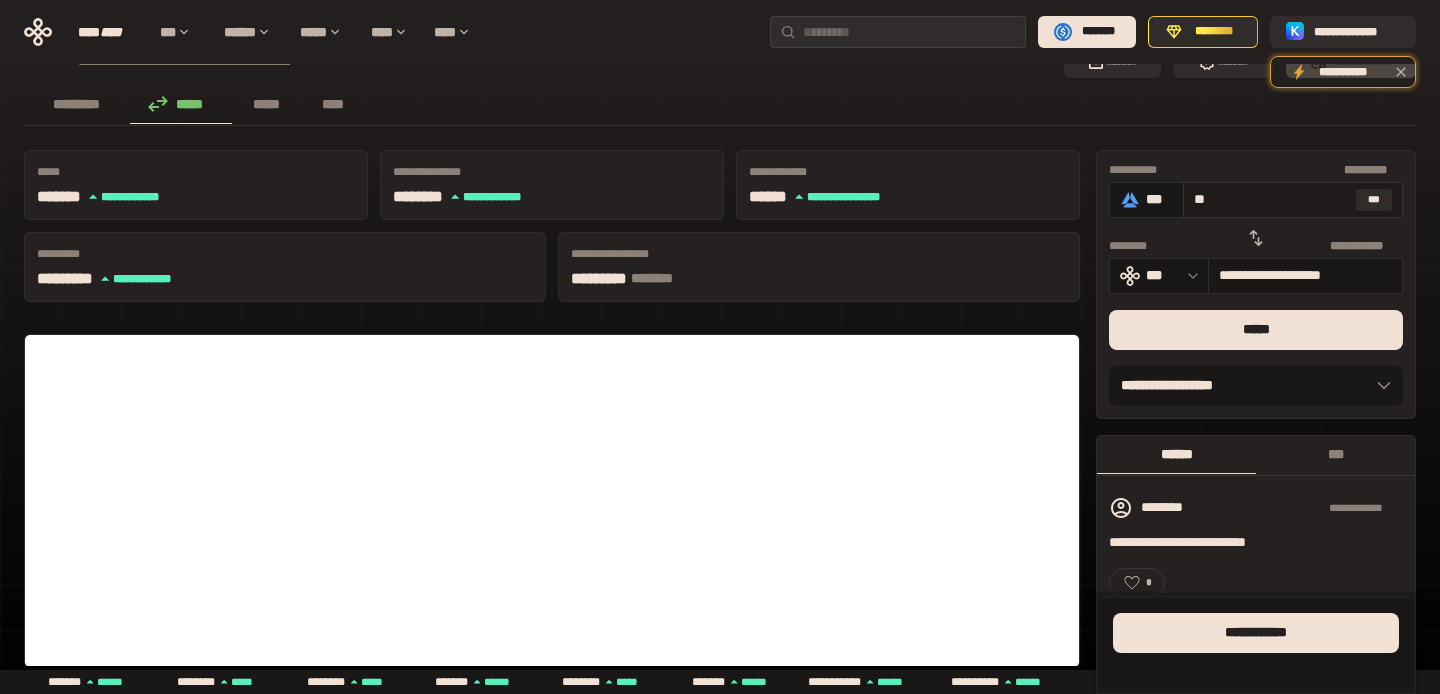 type on "**********" 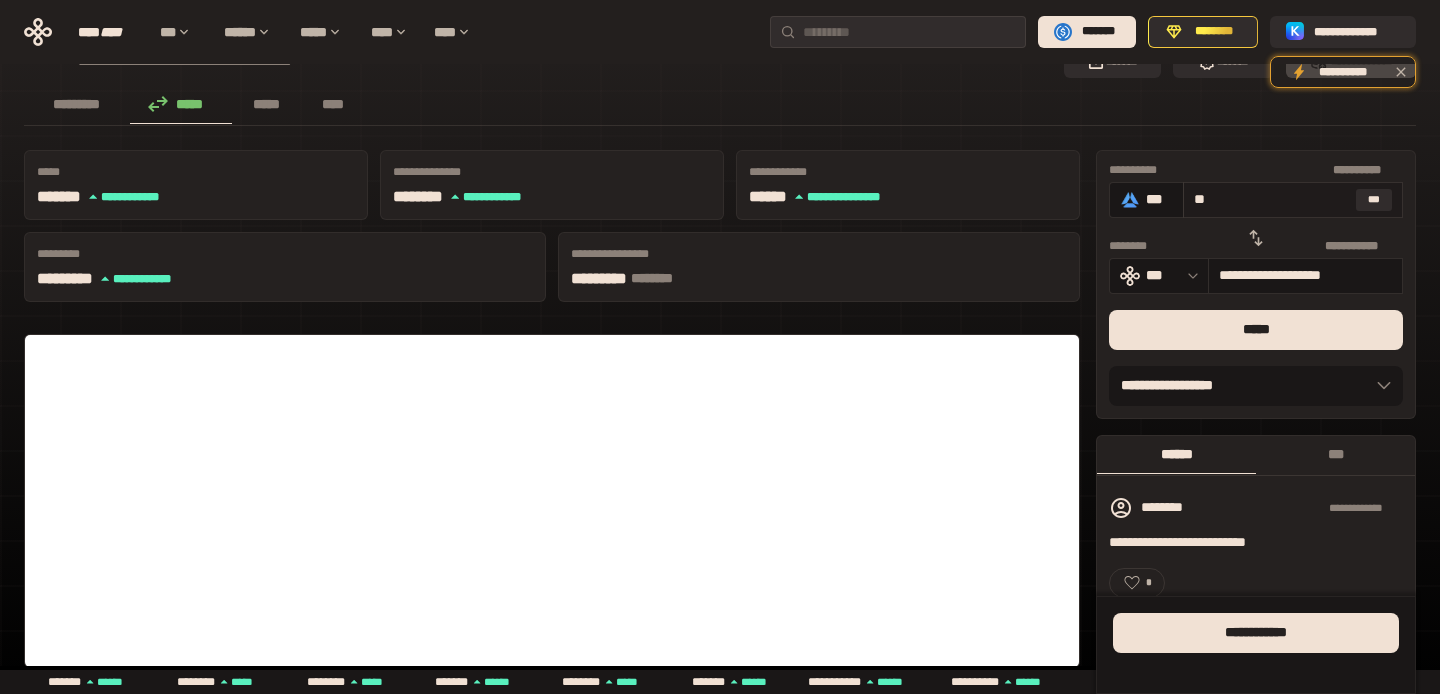 type on "***" 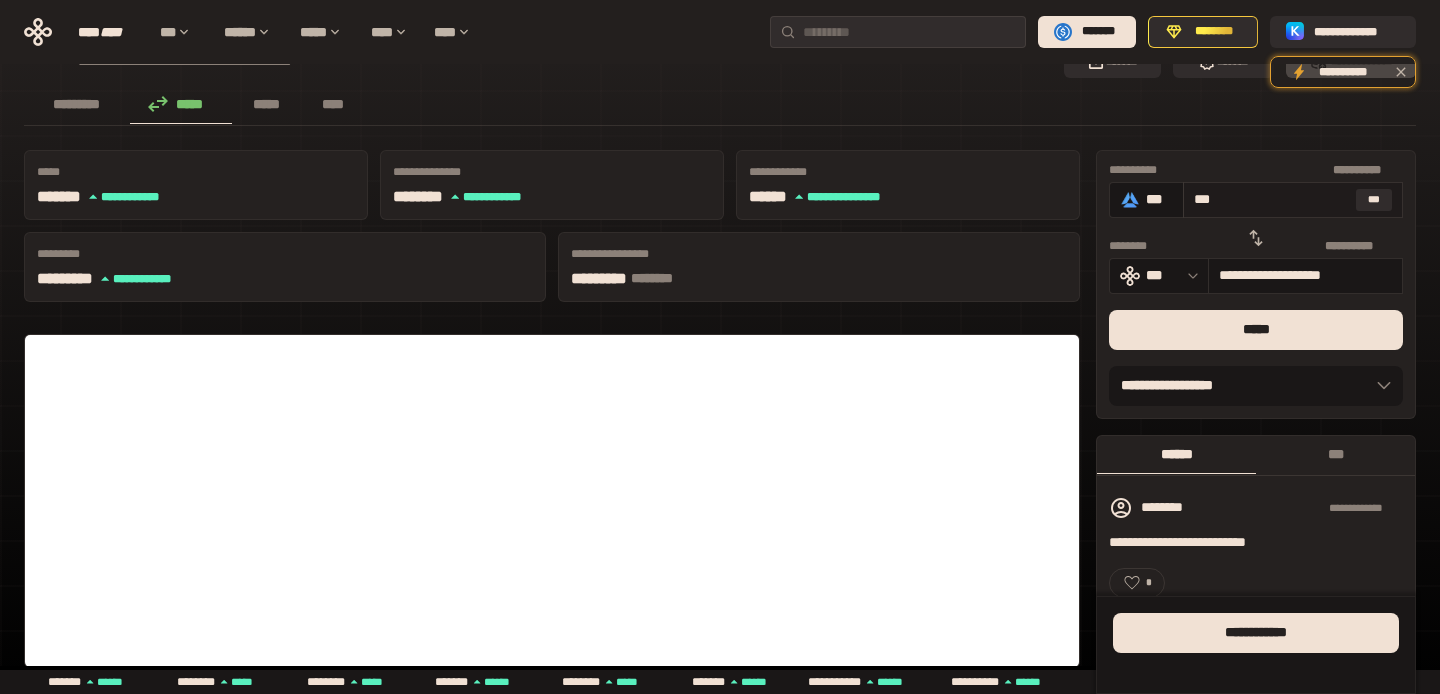 type on "**********" 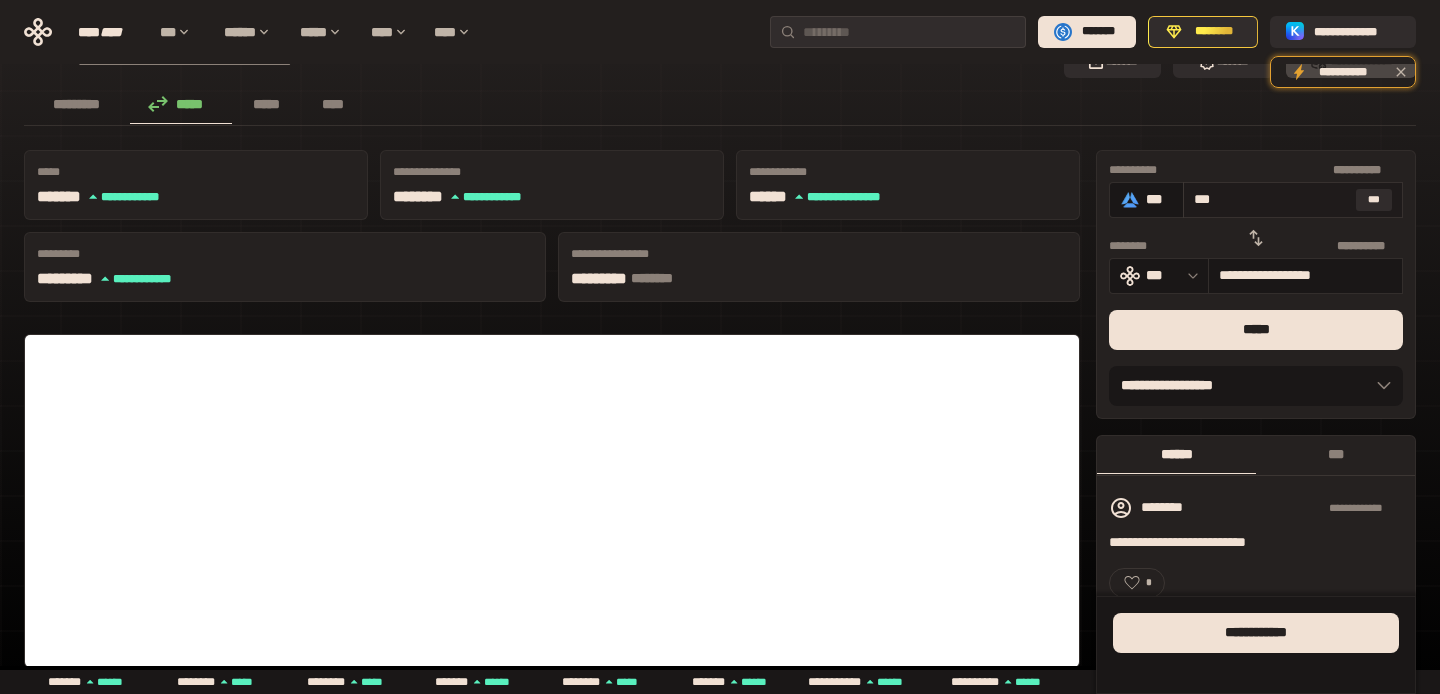 click on "***" at bounding box center [1271, 199] 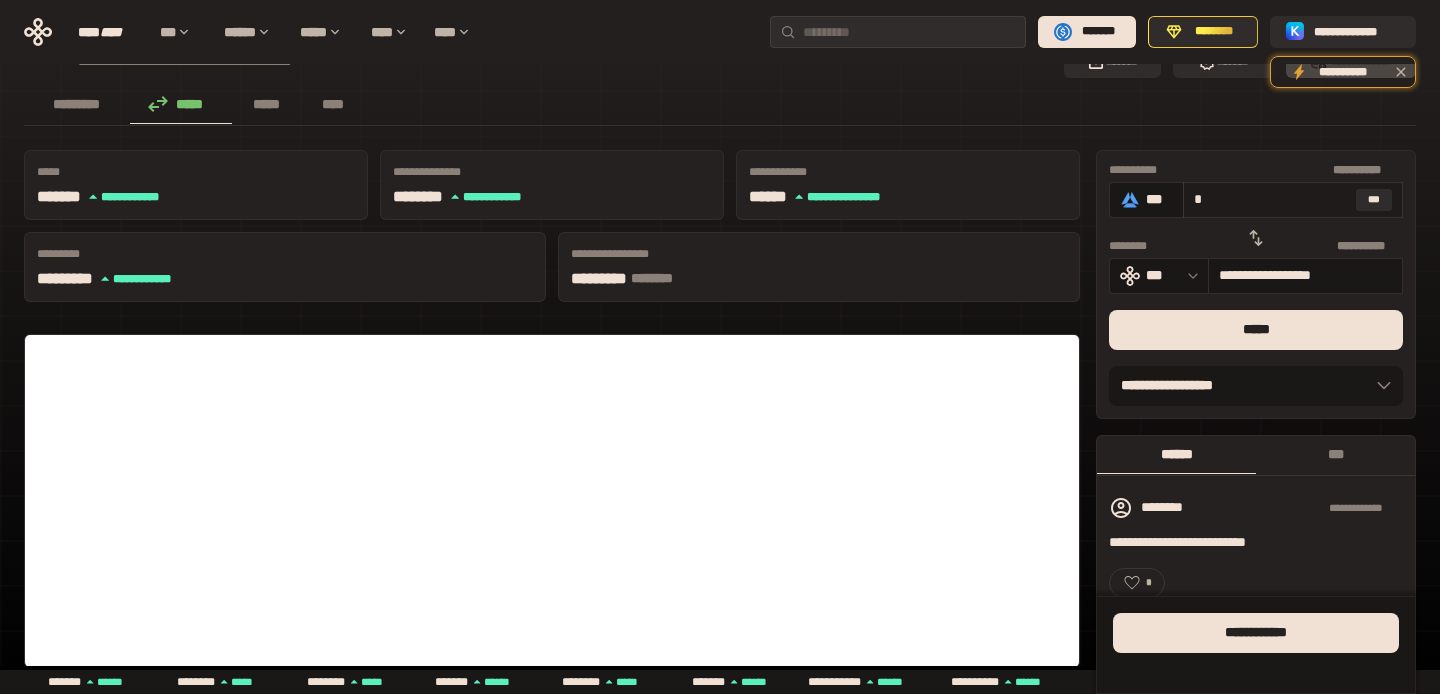type on "**********" 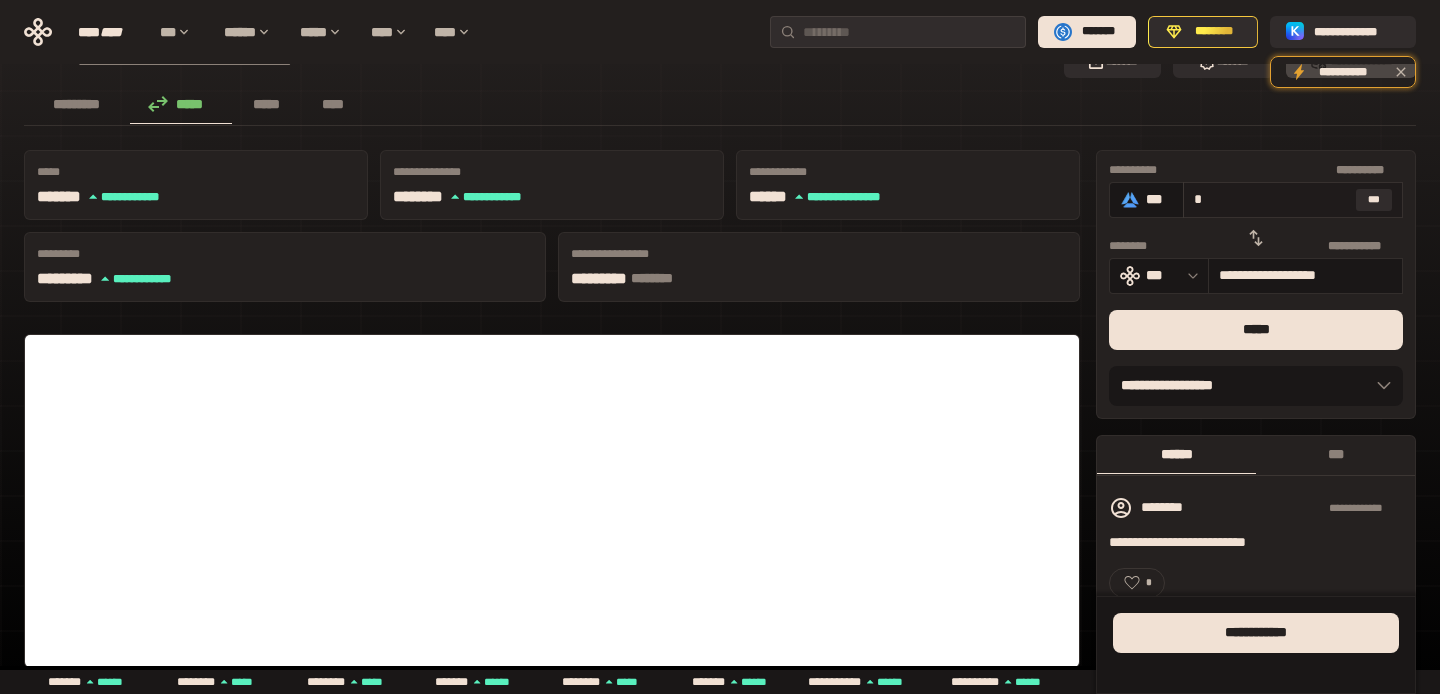 type on "**" 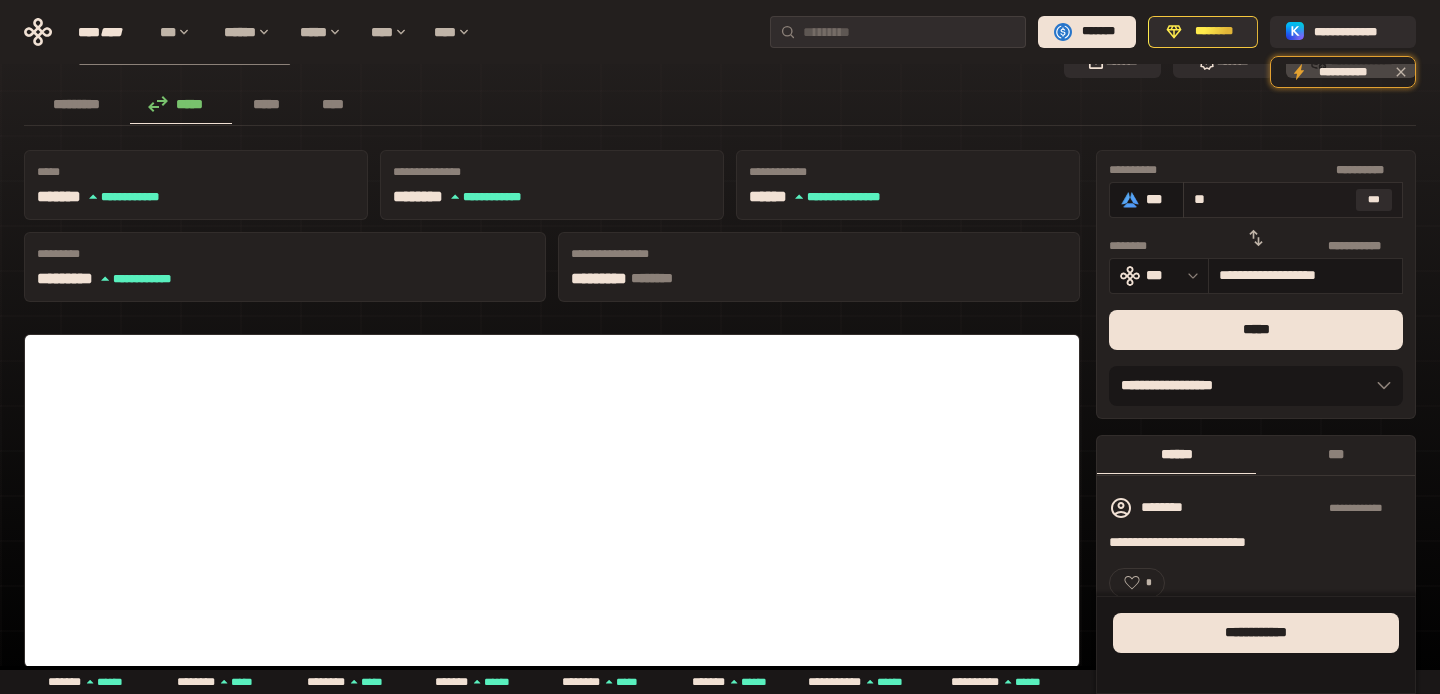 type on "**********" 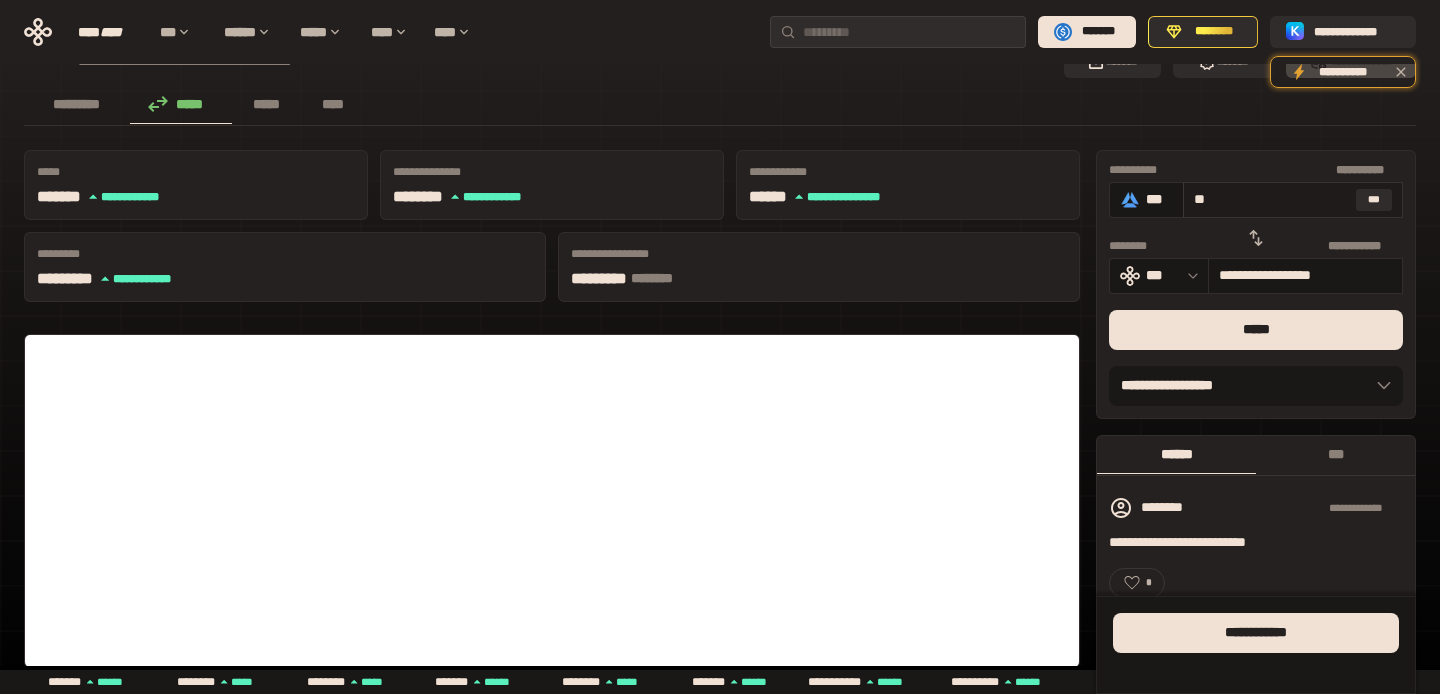 type on "***" 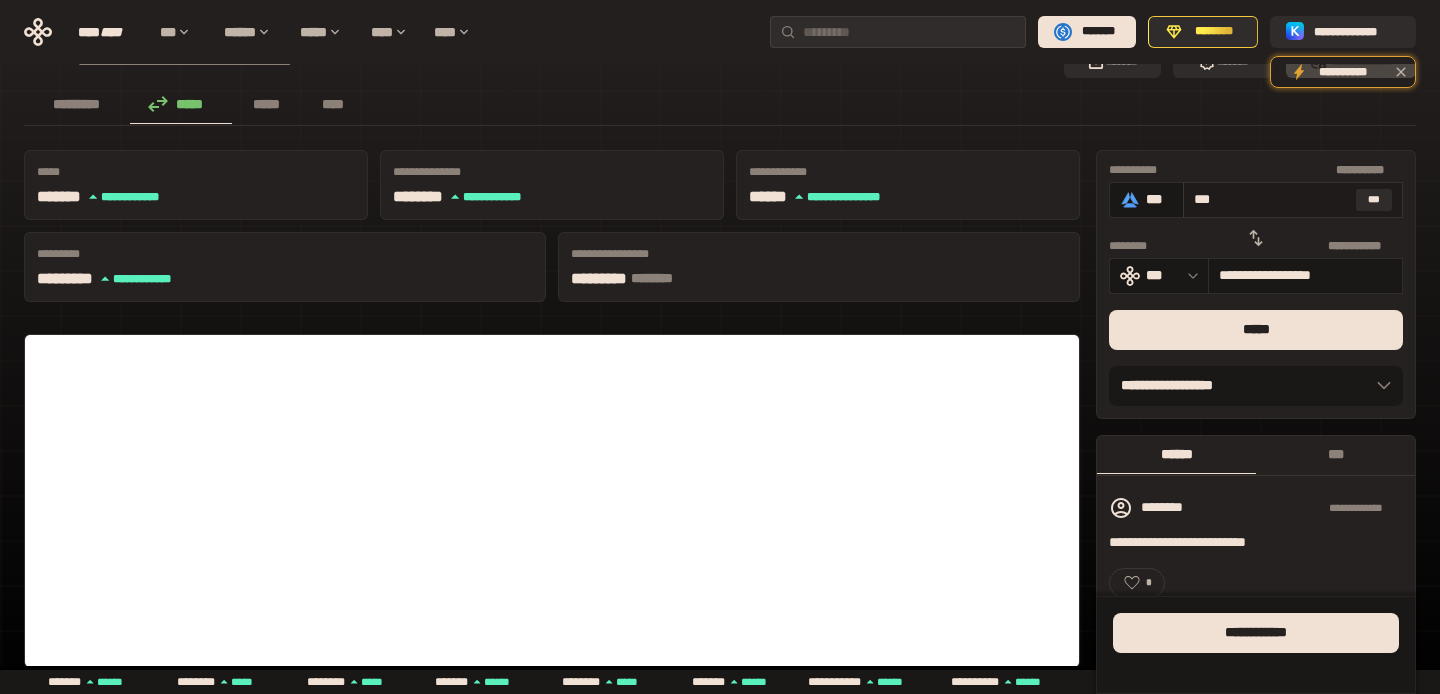 type on "**********" 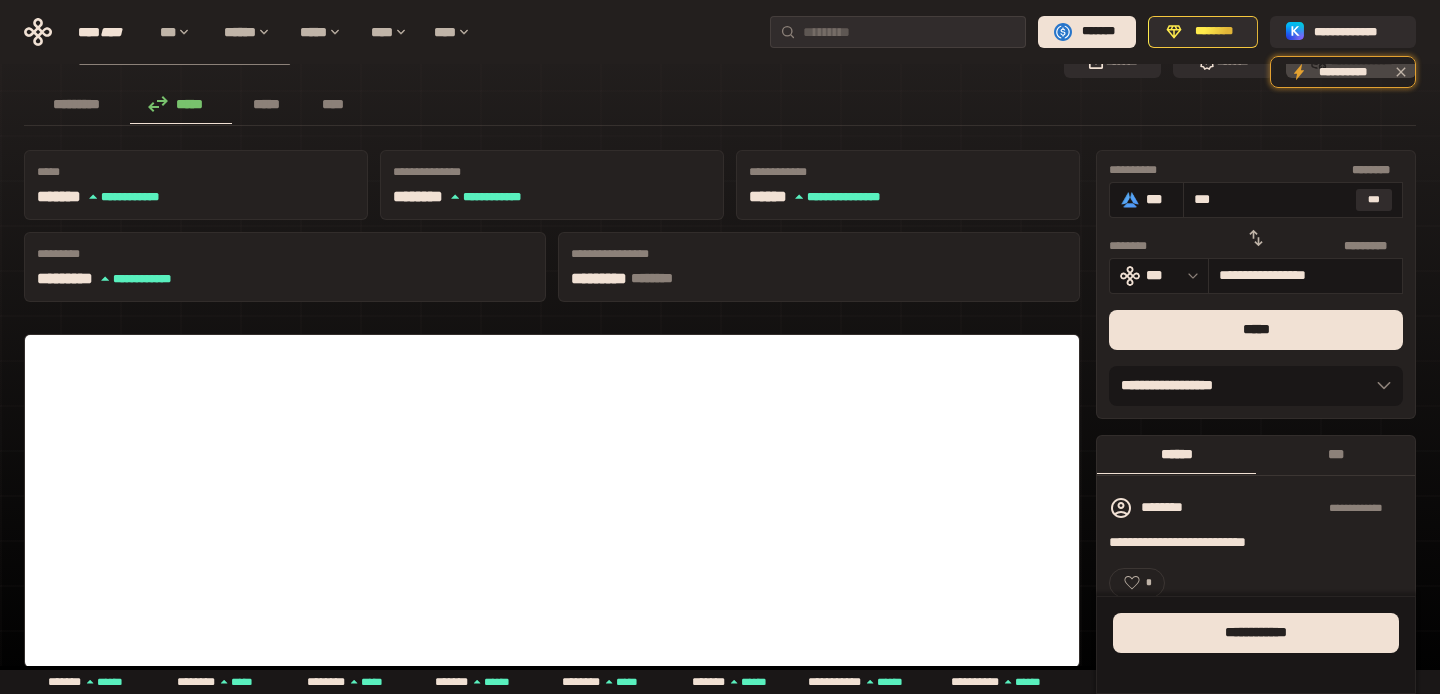 scroll, scrollTop: 0, scrollLeft: 0, axis: both 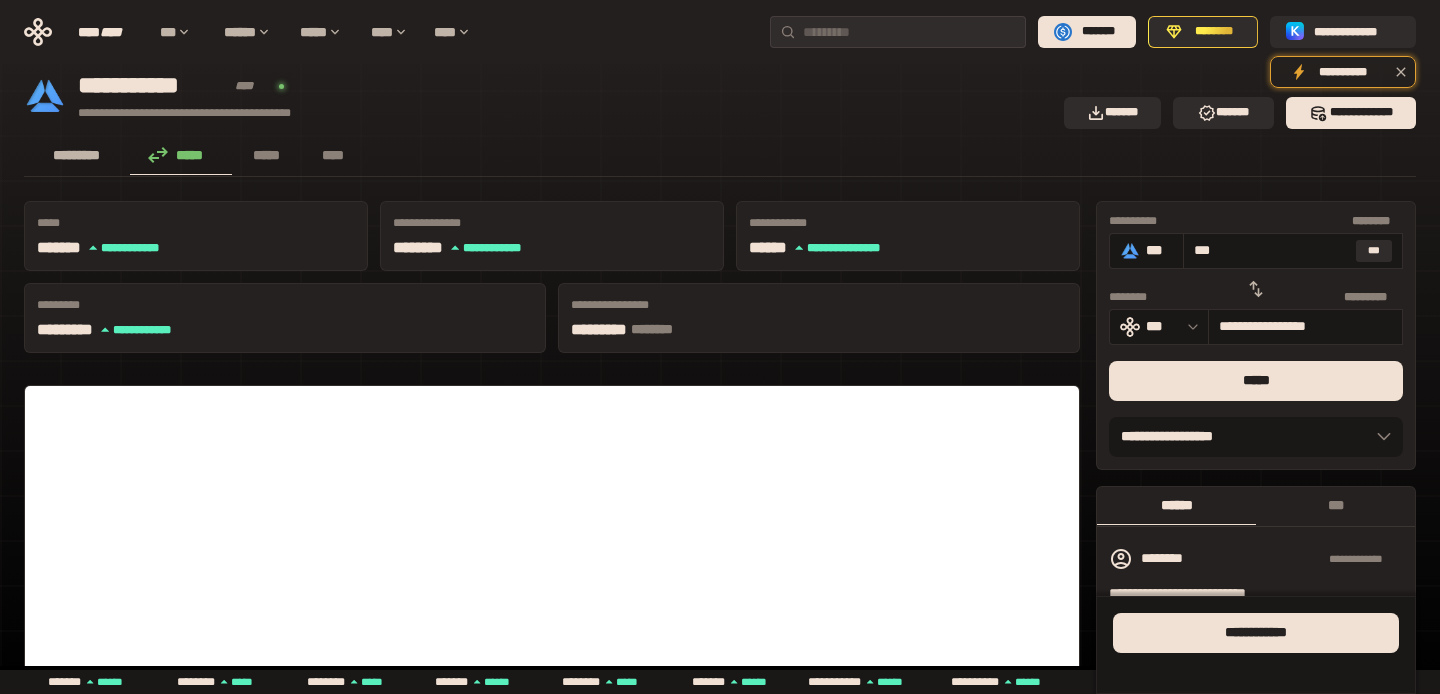 type on "***" 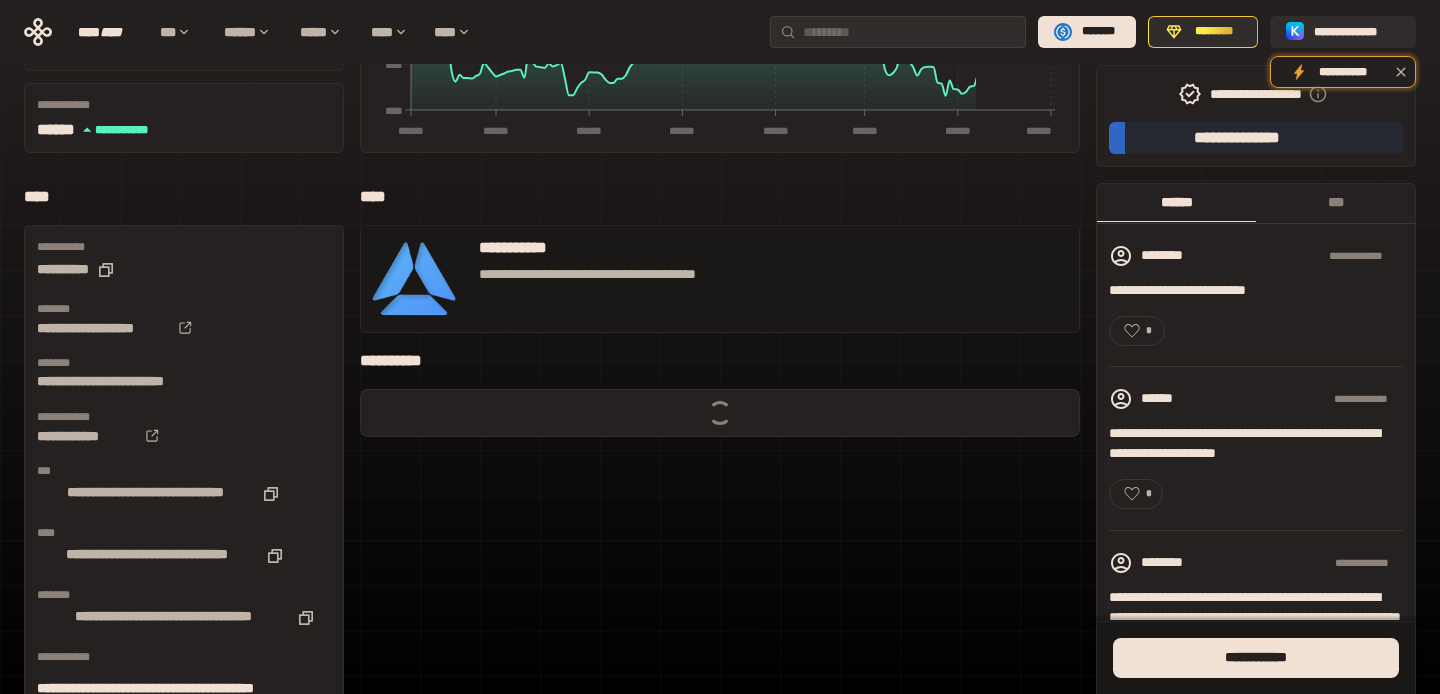 scroll, scrollTop: 405, scrollLeft: 0, axis: vertical 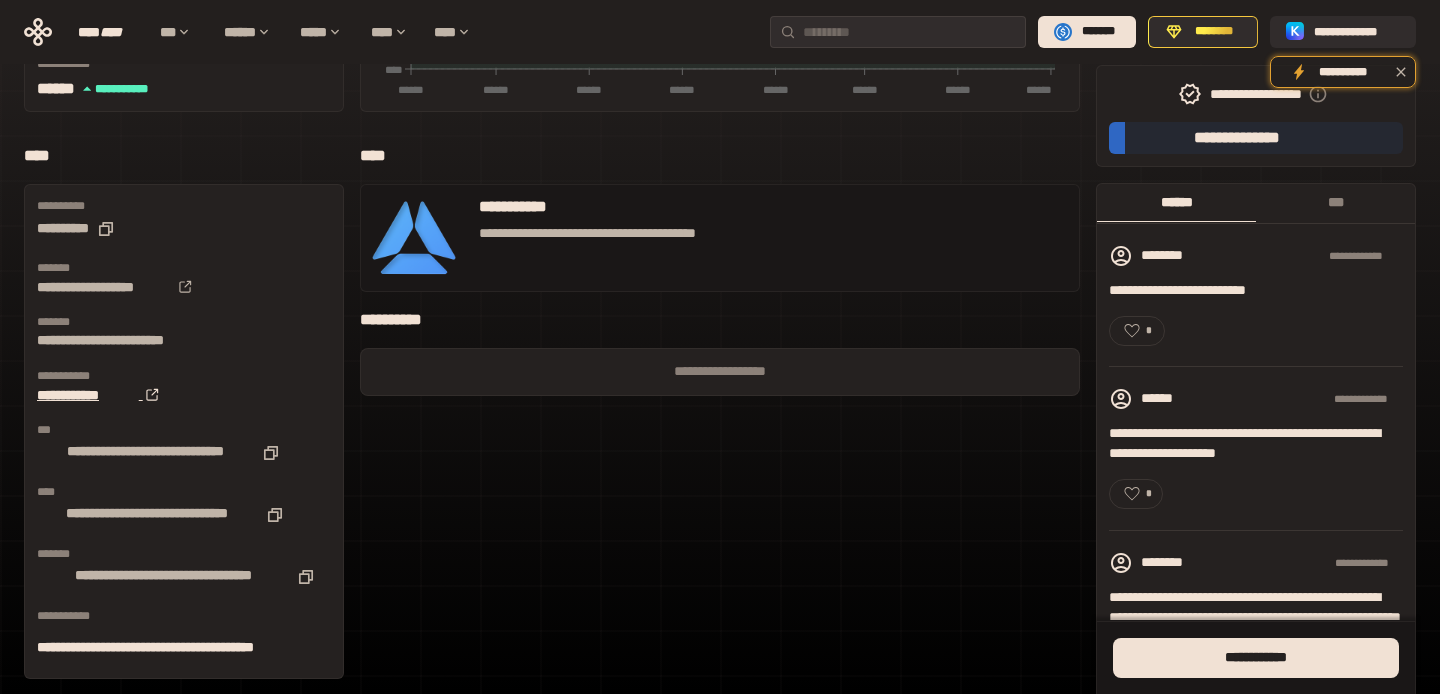 click on "**********" at bounding box center (88, 395) 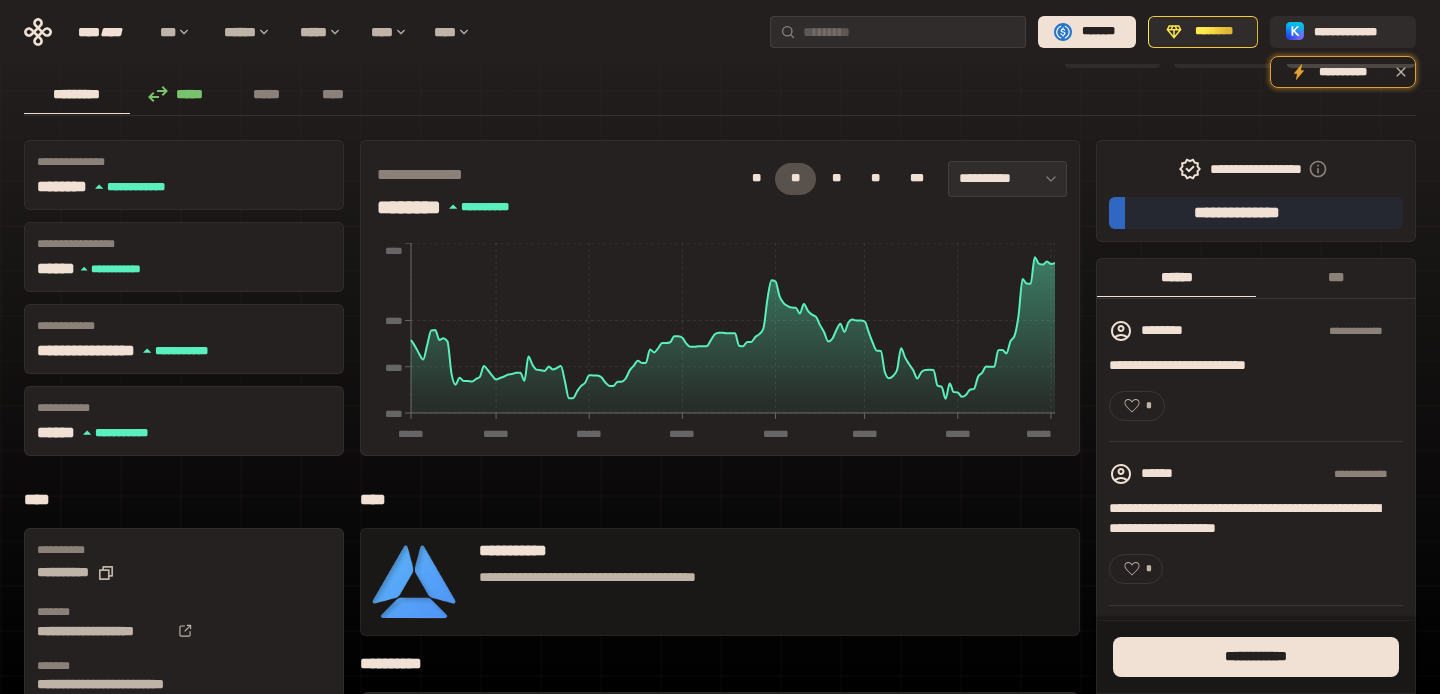 scroll, scrollTop: 0, scrollLeft: 0, axis: both 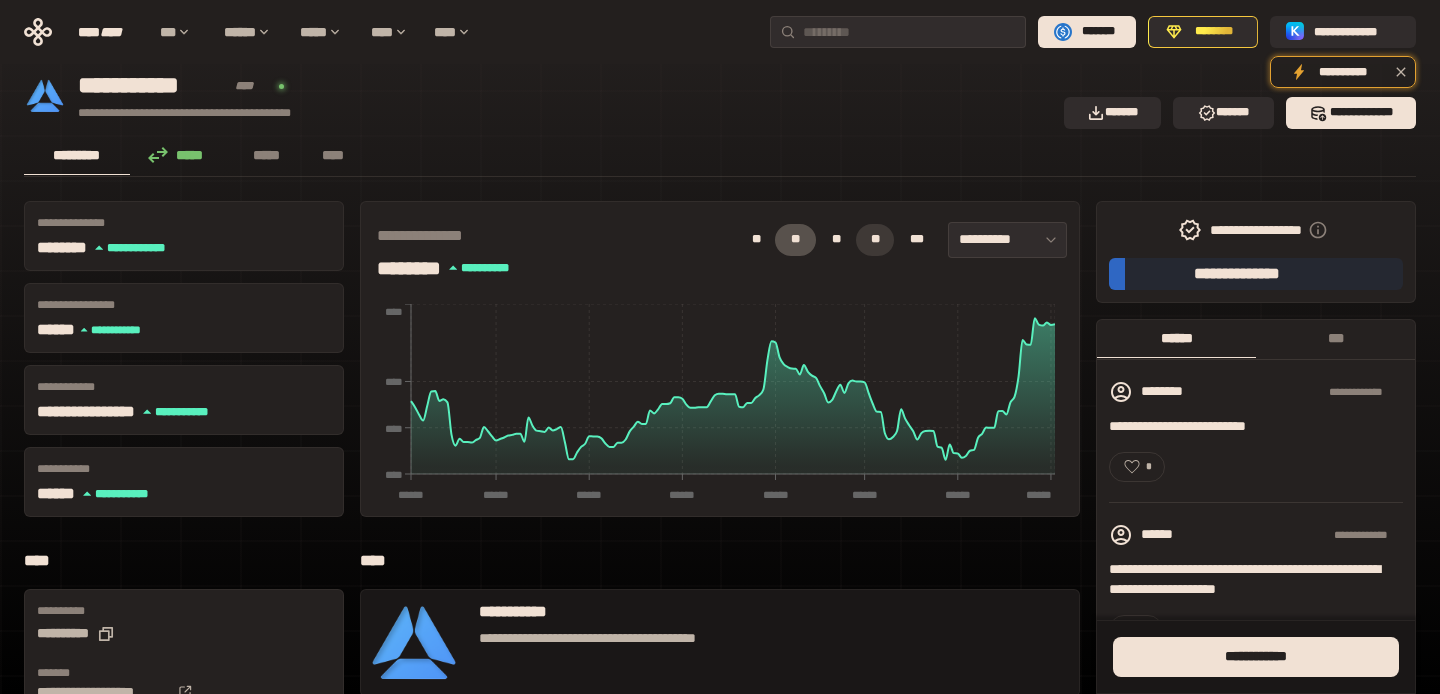 click on "**" at bounding box center [875, 240] 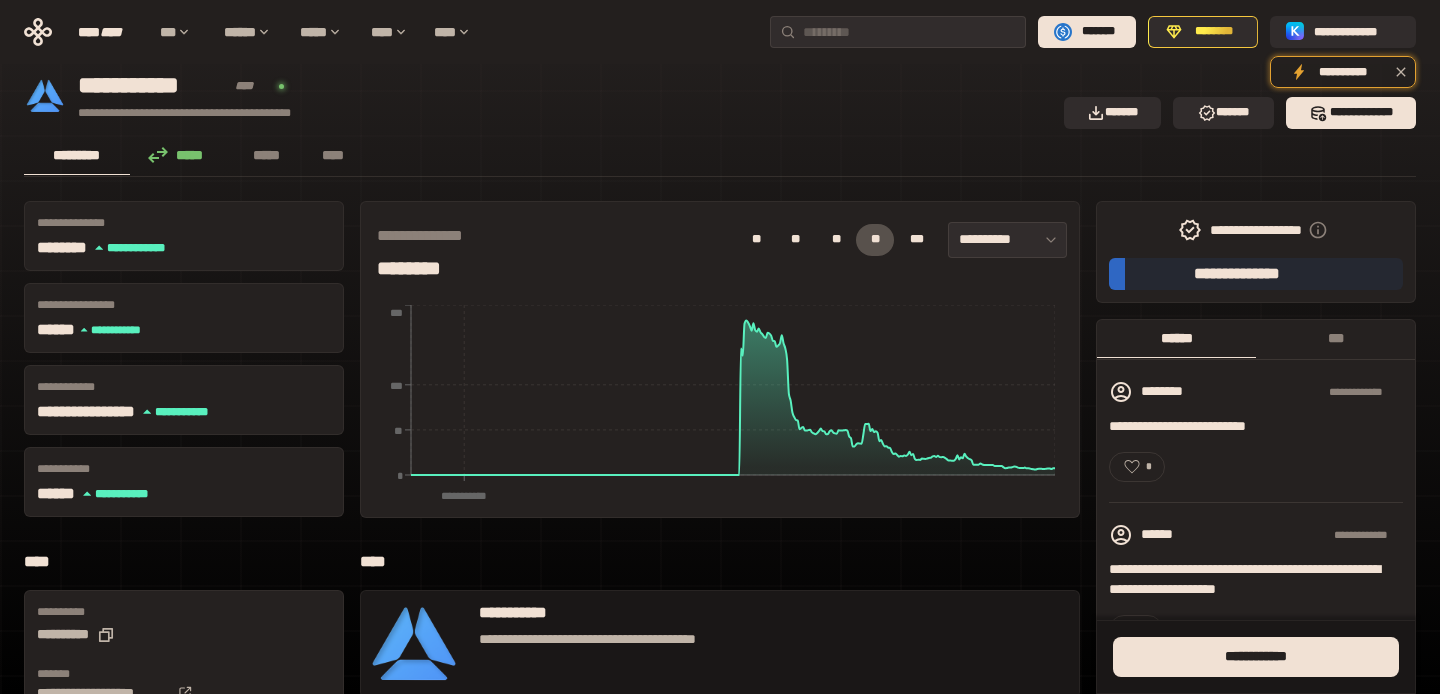 click on "**********" at bounding box center [1007, 240] 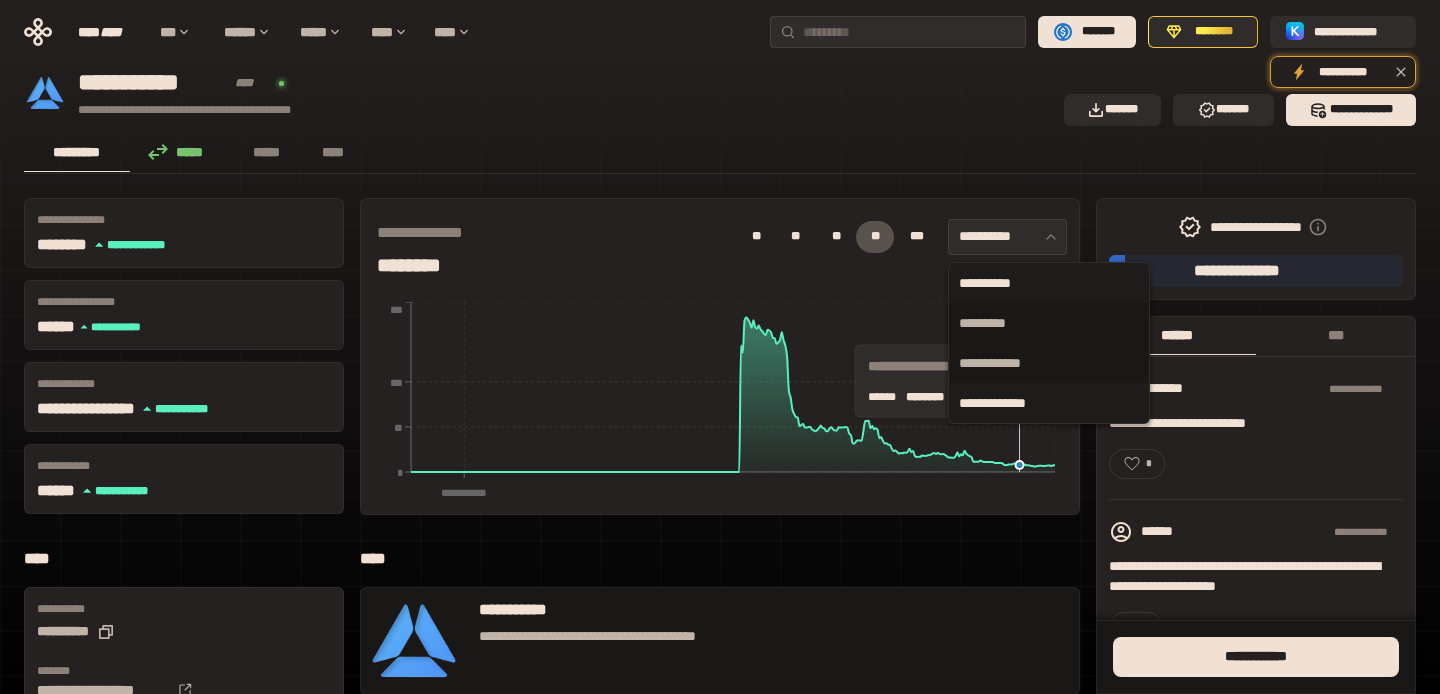 scroll, scrollTop: 0, scrollLeft: 0, axis: both 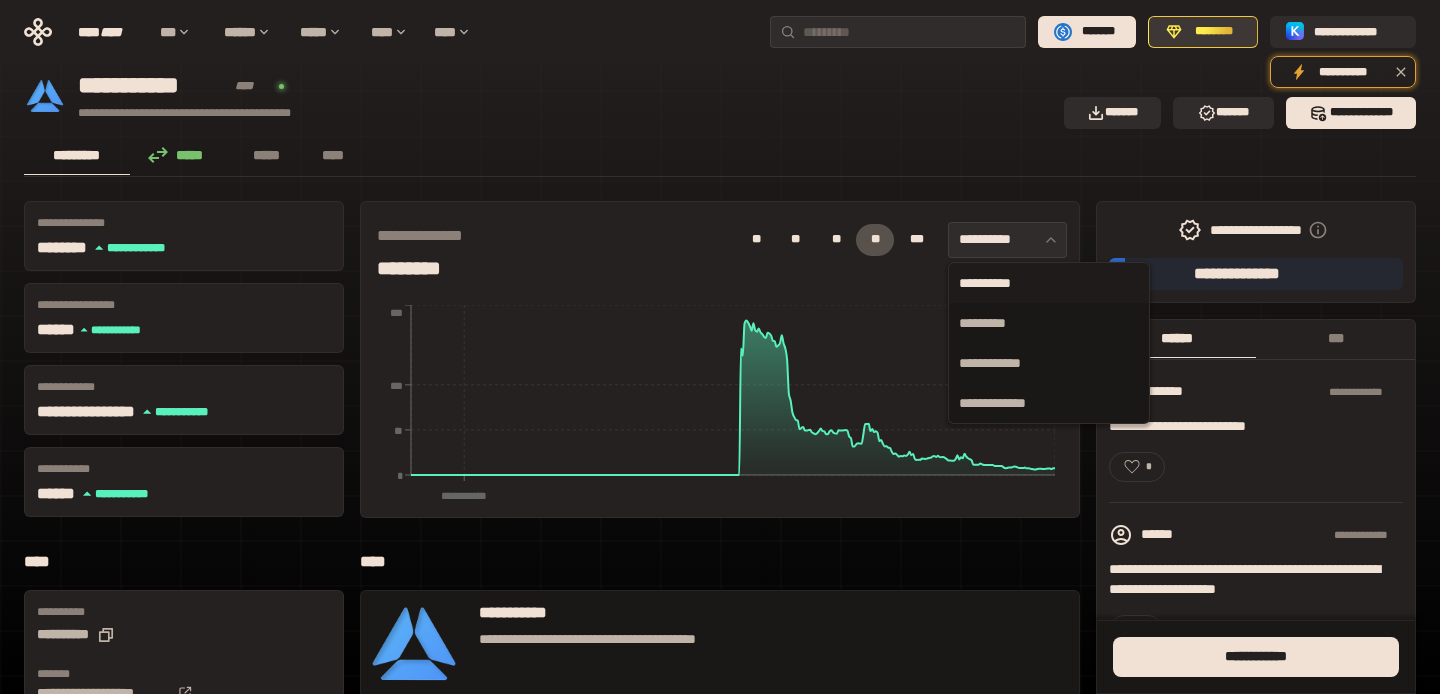 click on "********" at bounding box center [1214, 32] 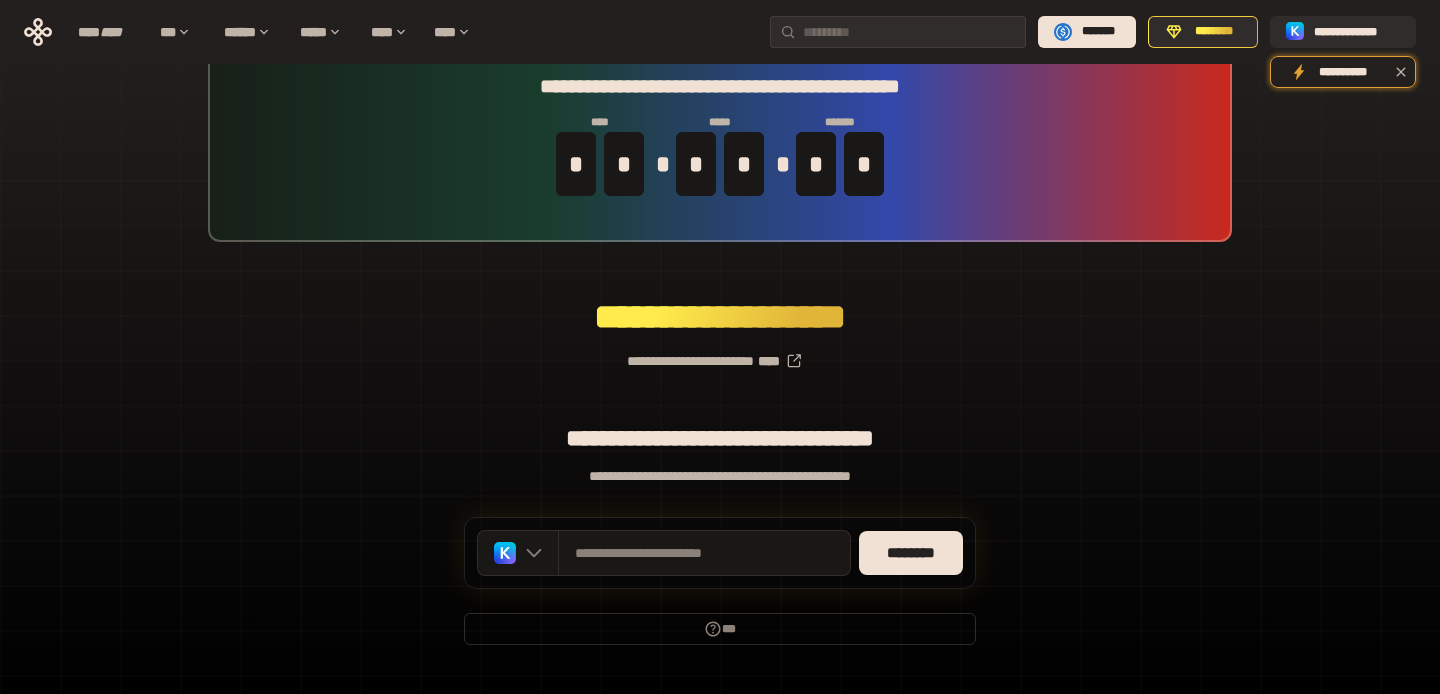 scroll, scrollTop: 89, scrollLeft: 0, axis: vertical 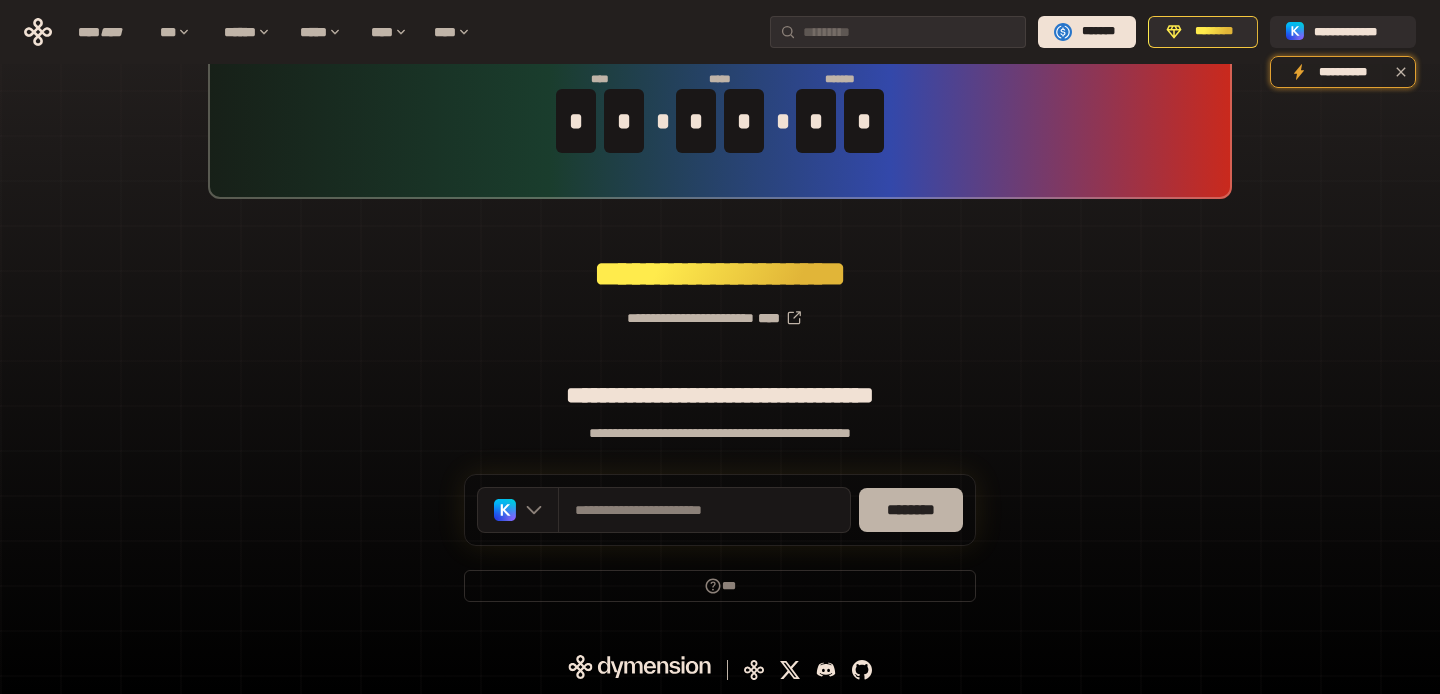 click on "********" at bounding box center [911, 510] 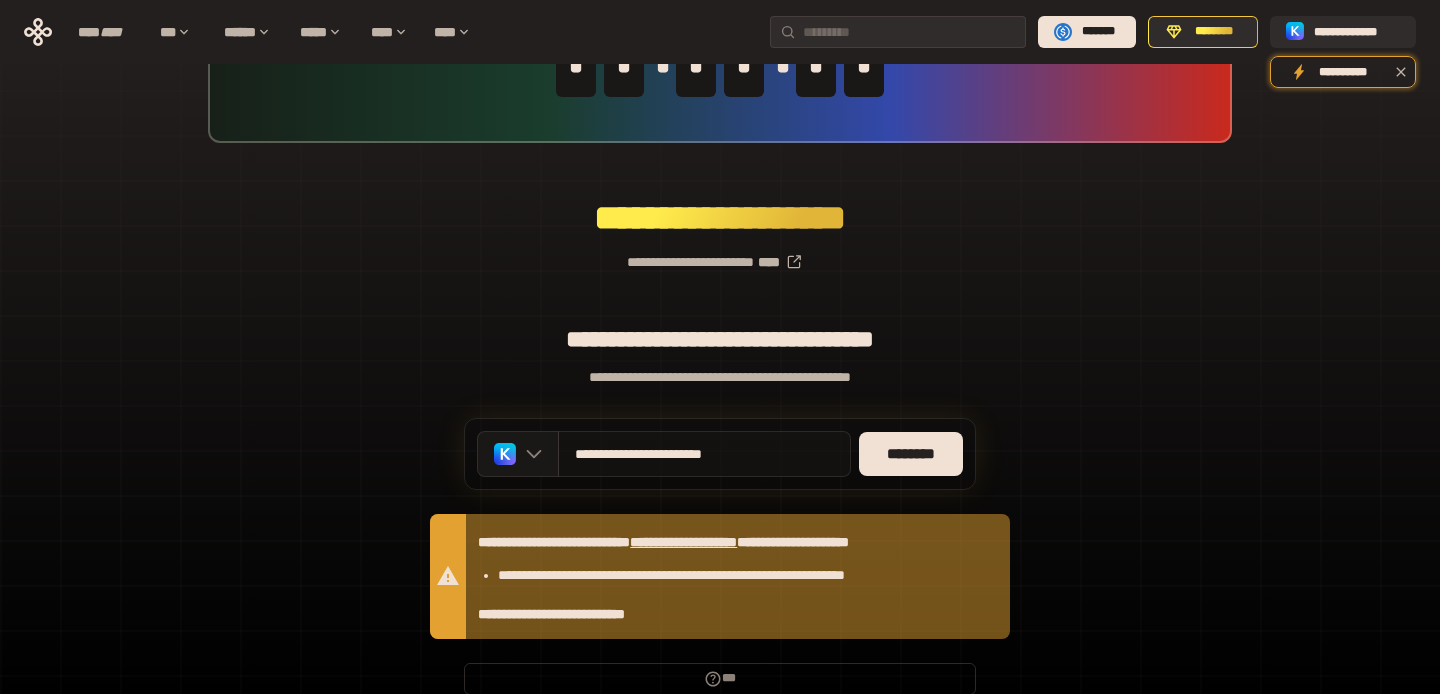 scroll, scrollTop: 0, scrollLeft: 0, axis: both 